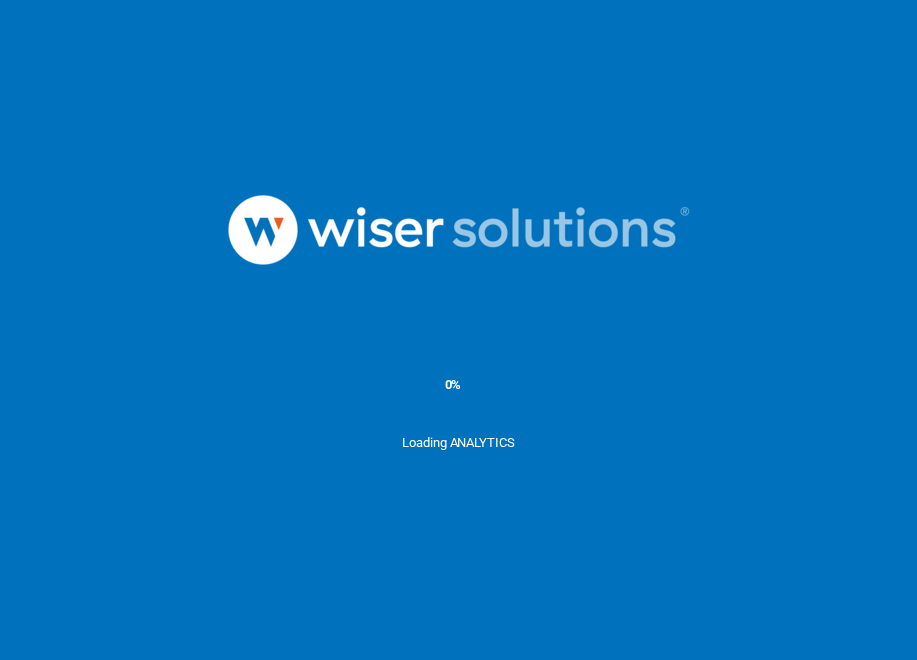 scroll, scrollTop: 0, scrollLeft: 0, axis: both 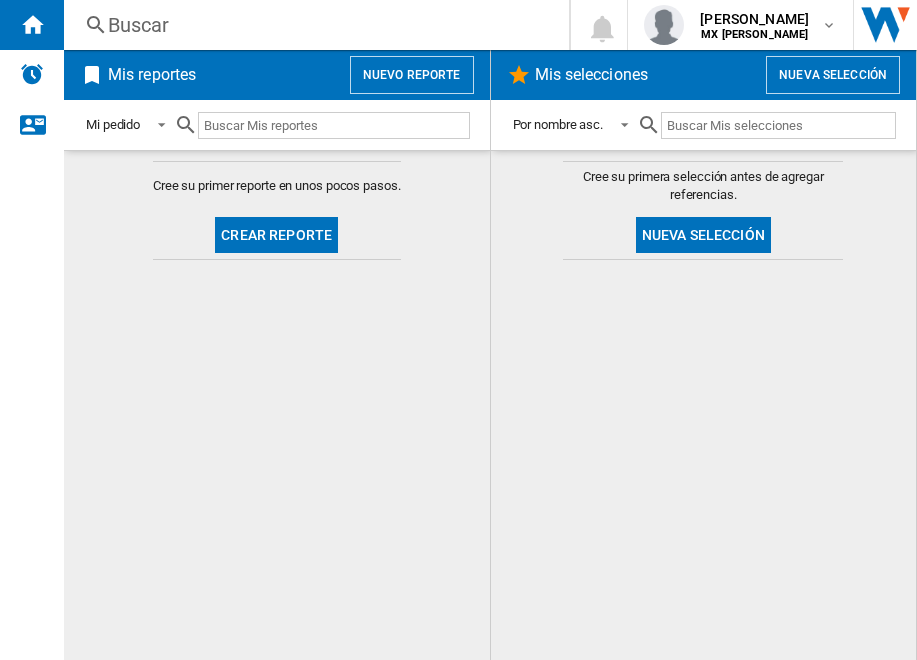 click on "Cree su primer reporte en unos pocos pasos.
Crear reporte" 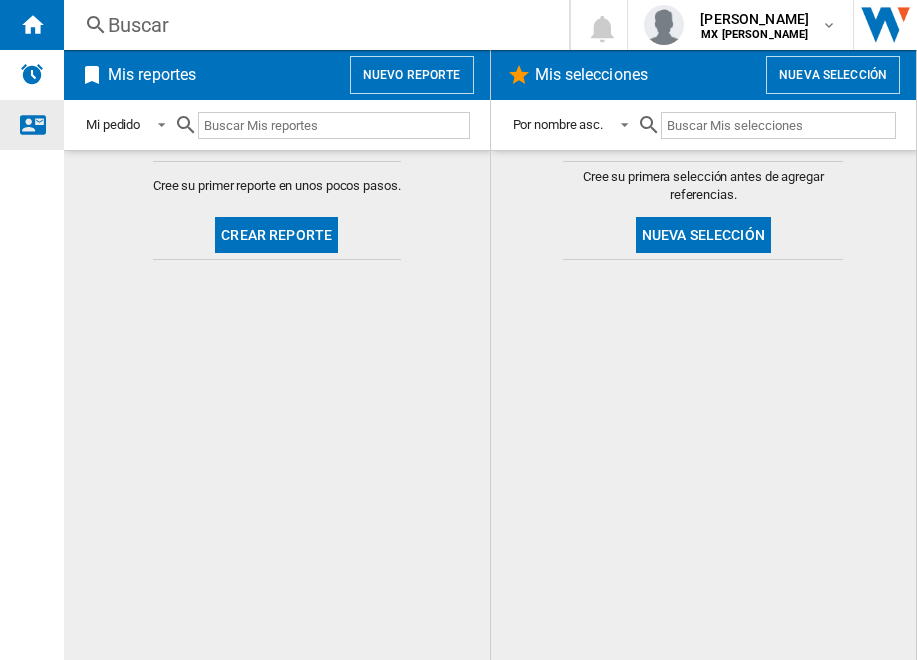 click at bounding box center [32, 124] 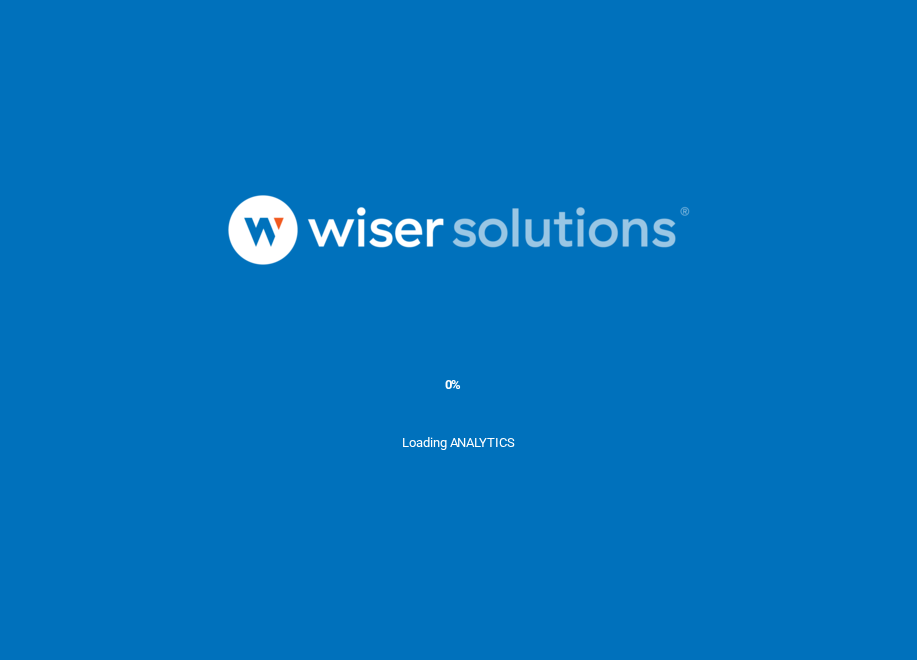 scroll, scrollTop: 0, scrollLeft: 0, axis: both 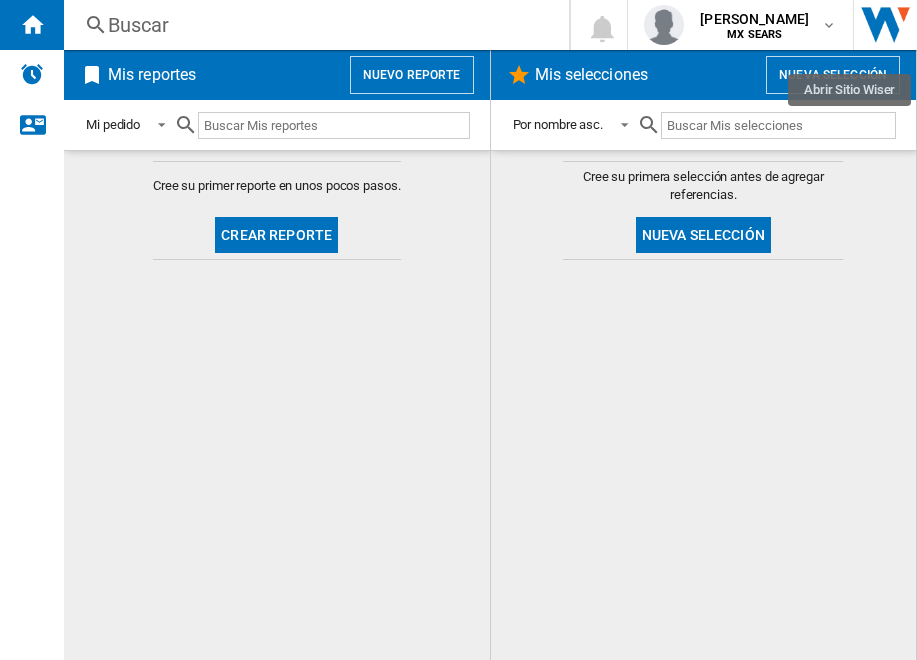 click at bounding box center [885, 25] 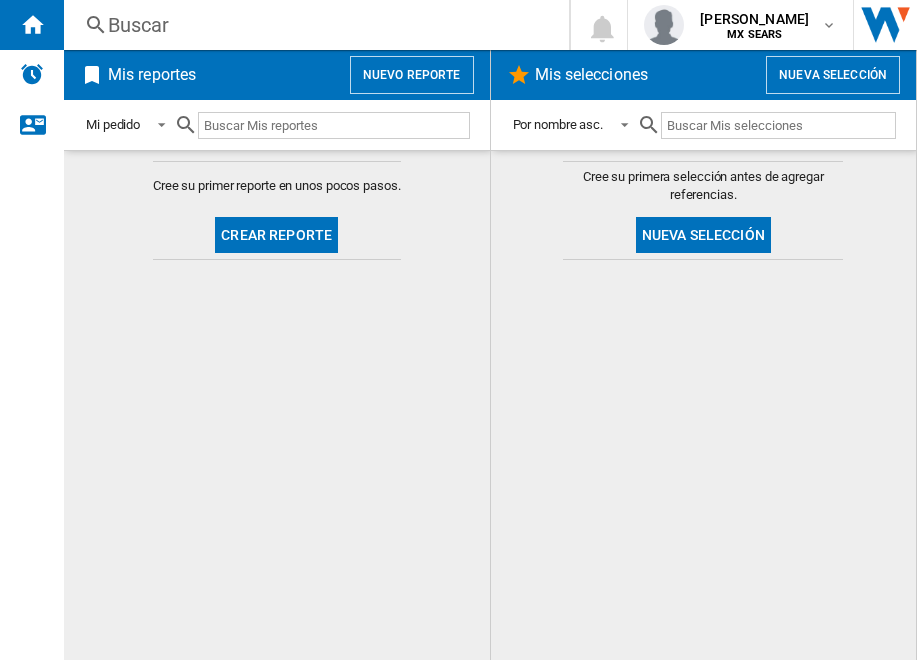 click on "Crear reporte" 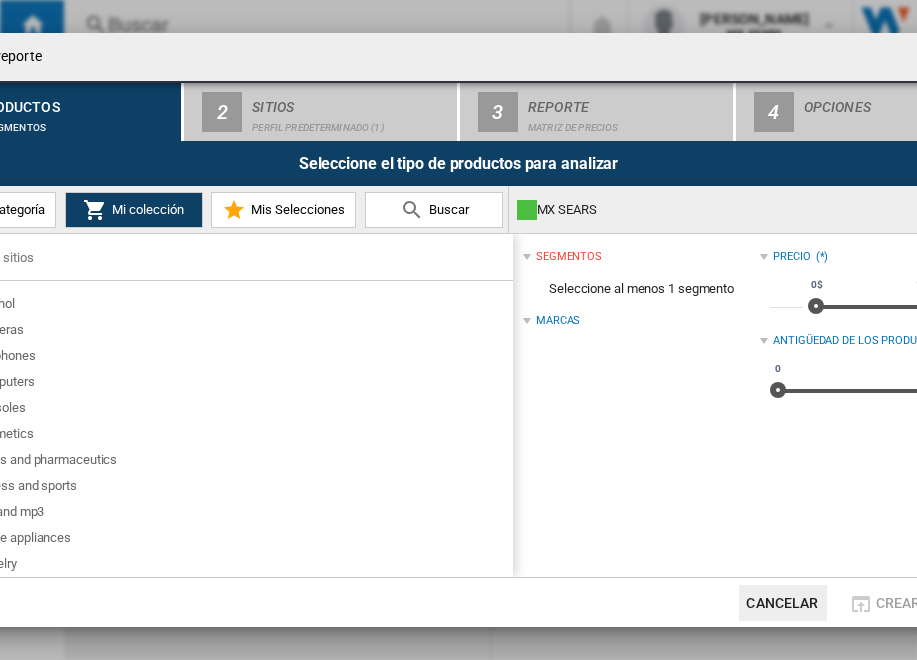 drag, startPoint x: 359, startPoint y: 55, endPoint x: 404, endPoint y: 53, distance: 45.044422 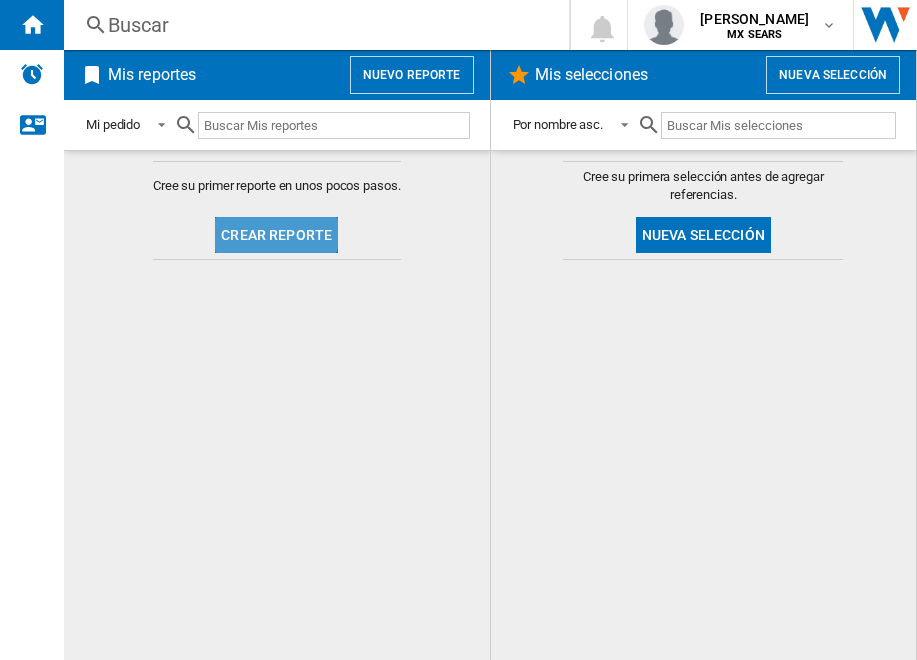 click on "Crear reporte" 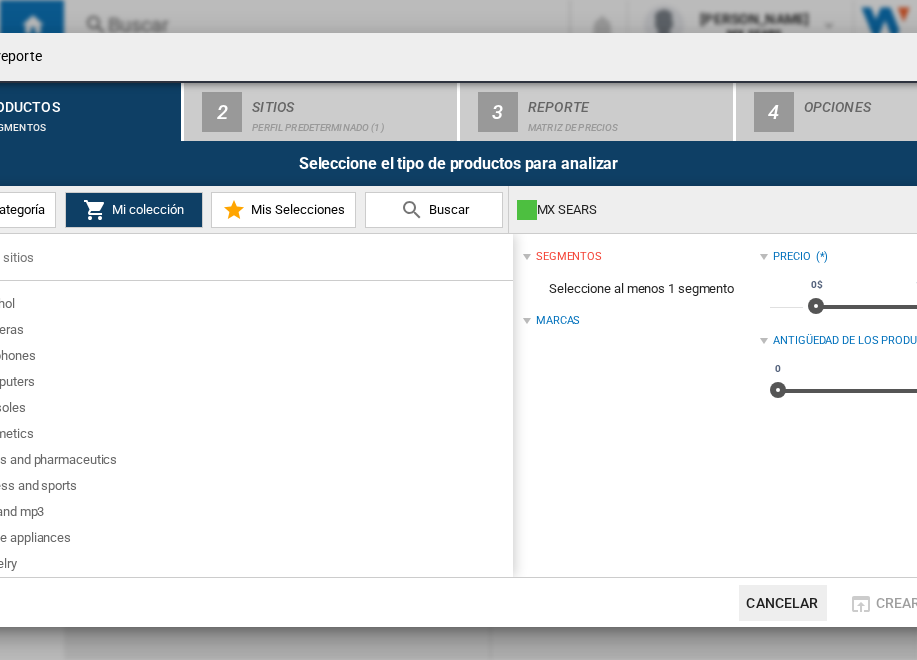 click on "Visión Categoría" at bounding box center (-4, 209) 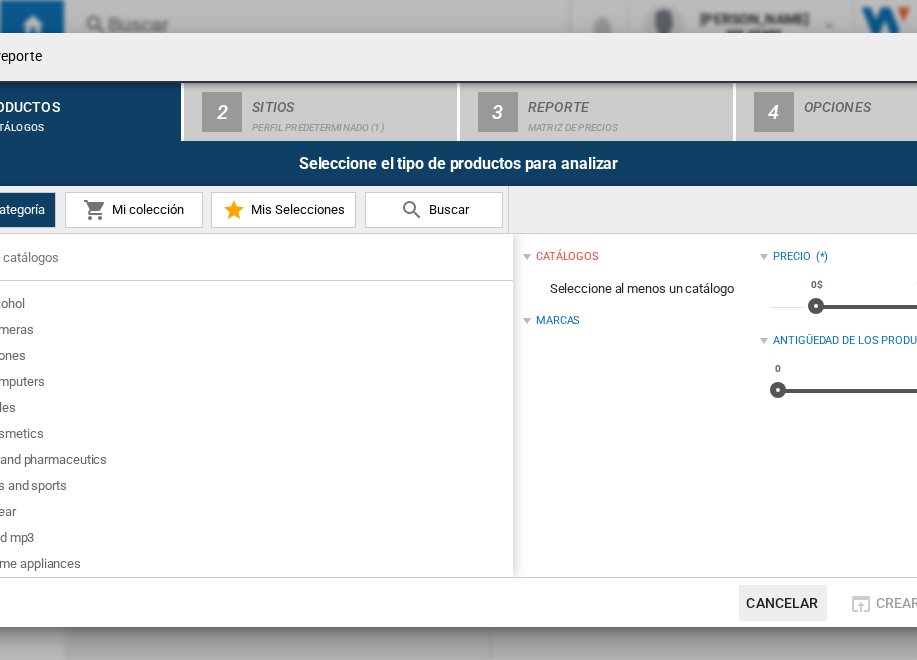 click on "Mi colección" at bounding box center [145, 209] 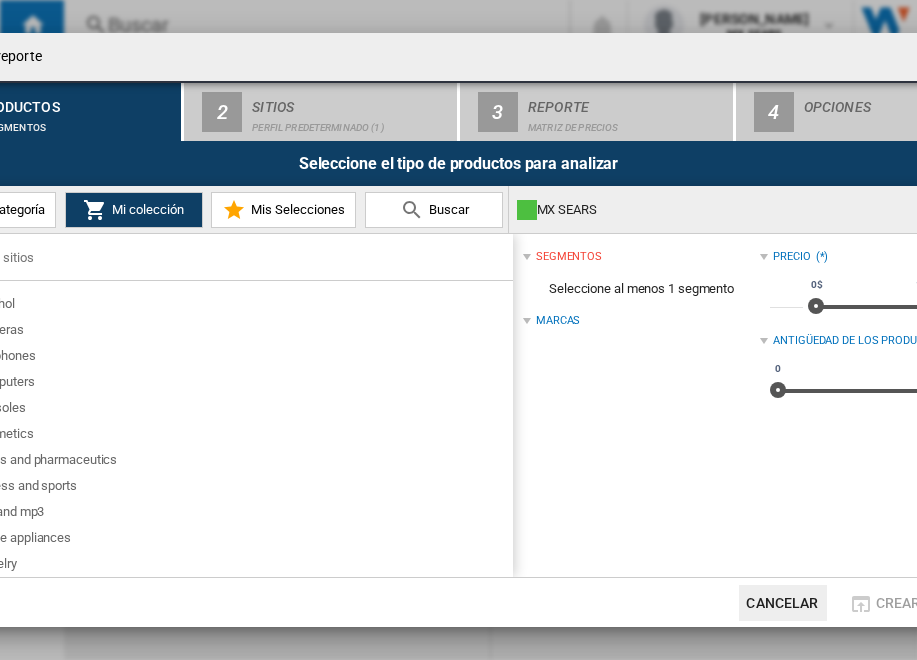 click at bounding box center [211, 257] 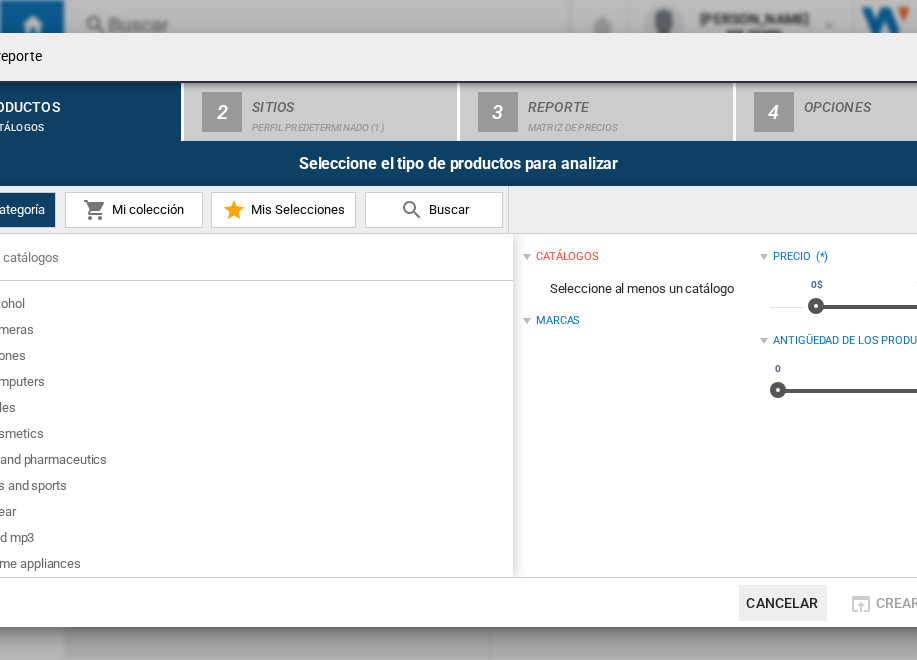 click at bounding box center (223, 257) 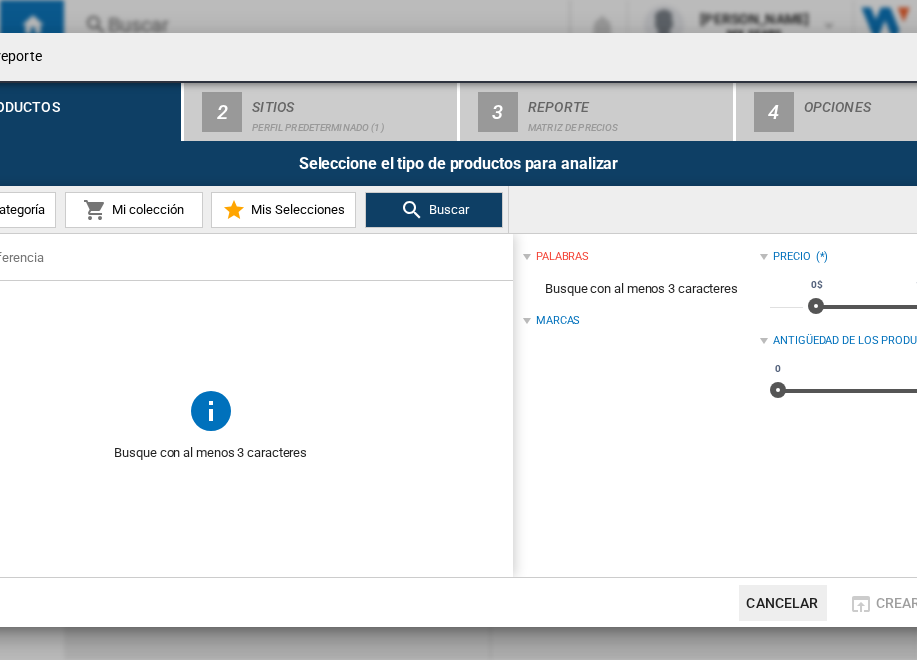 click on "Visión Categoría" at bounding box center (-4, 209) 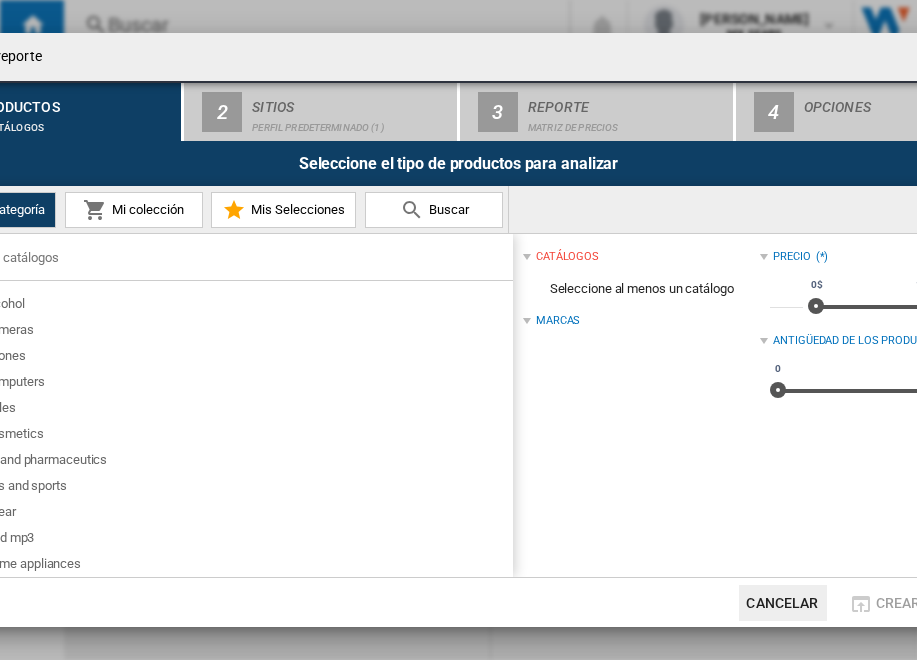click on "Mi colección" at bounding box center (145, 209) 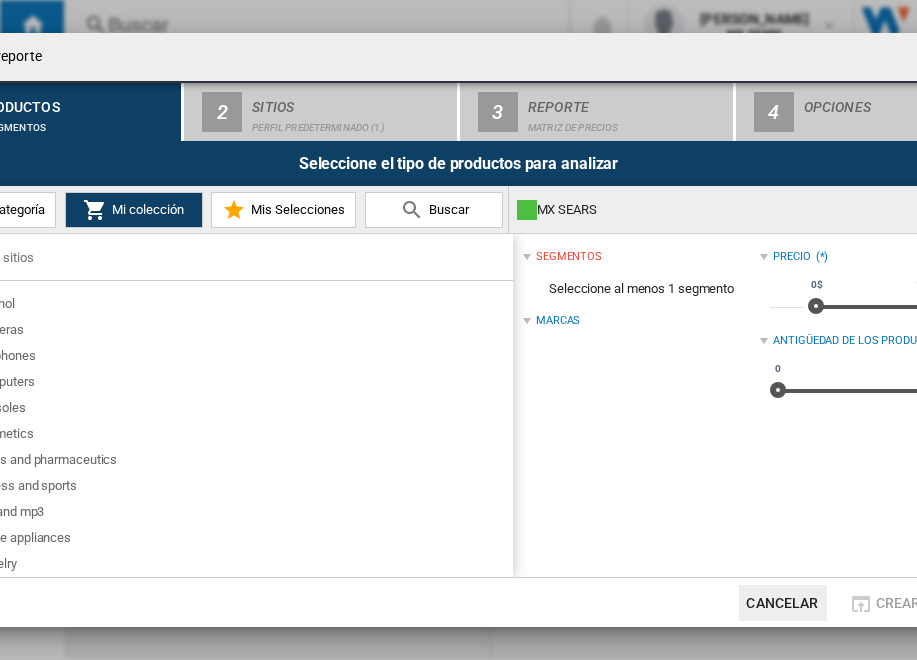 click on "Visión Categoría" at bounding box center (-4, 209) 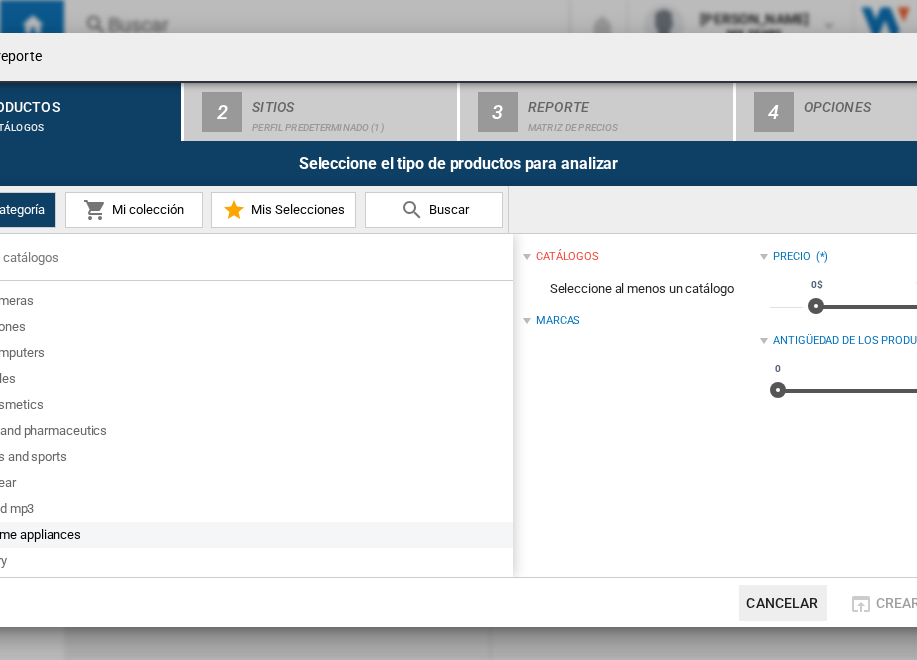 scroll, scrollTop: 0, scrollLeft: 0, axis: both 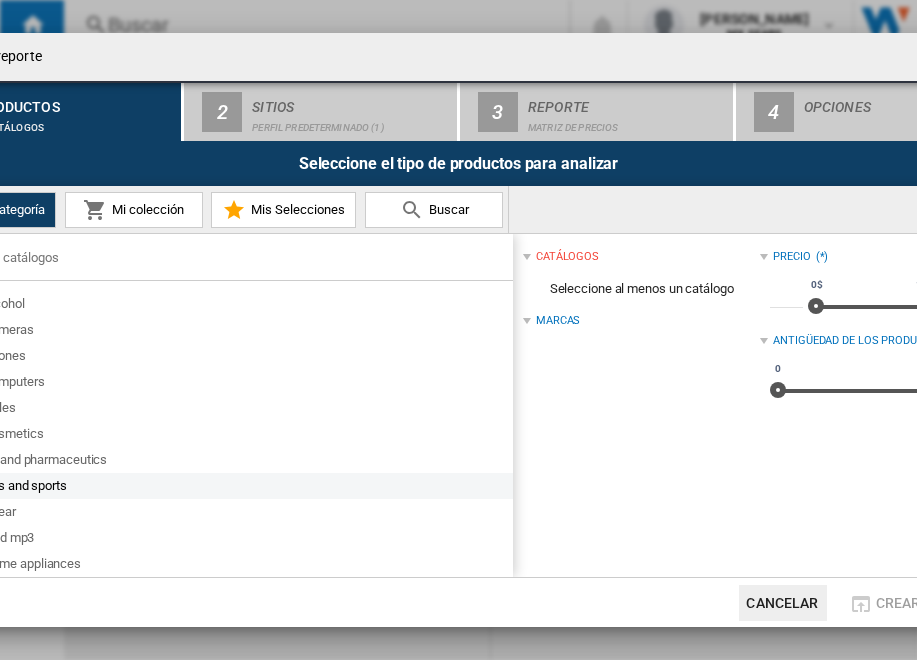 click on "Fitness and sports" at bounding box center [237, 486] 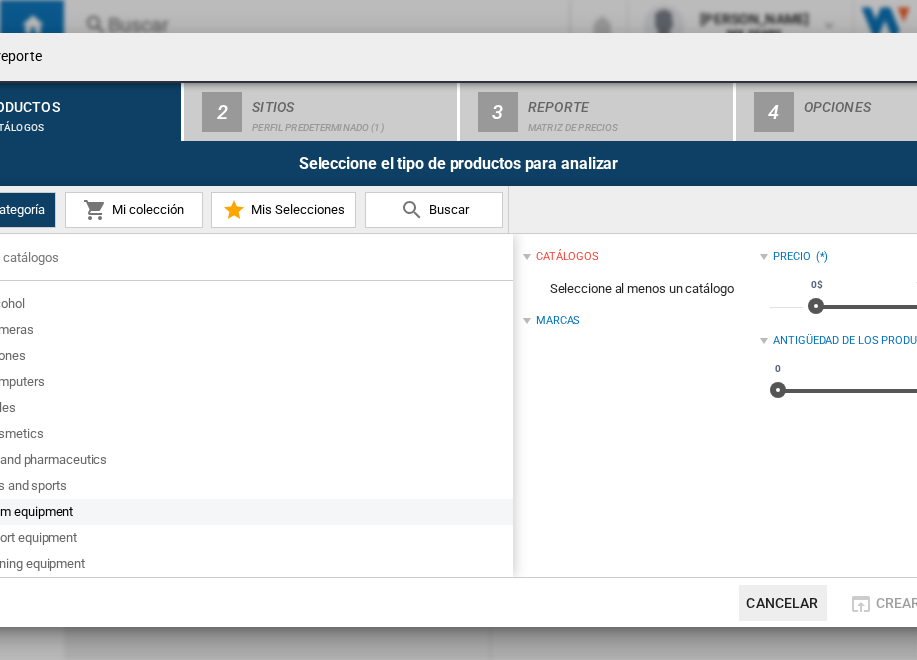click on "Gym equipment" at bounding box center (248, 512) 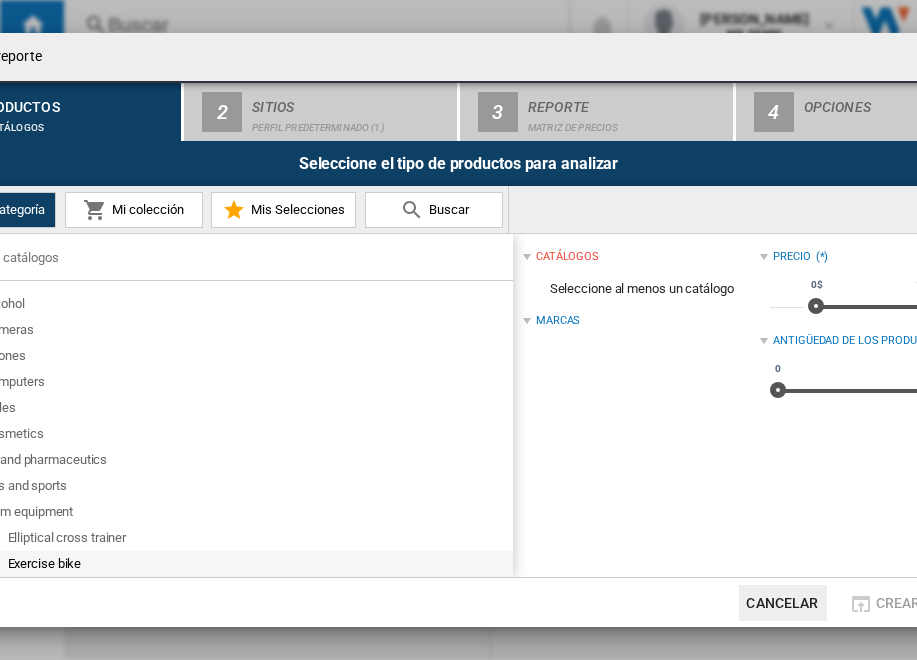 click on "Exercise bike" at bounding box center (259, 564) 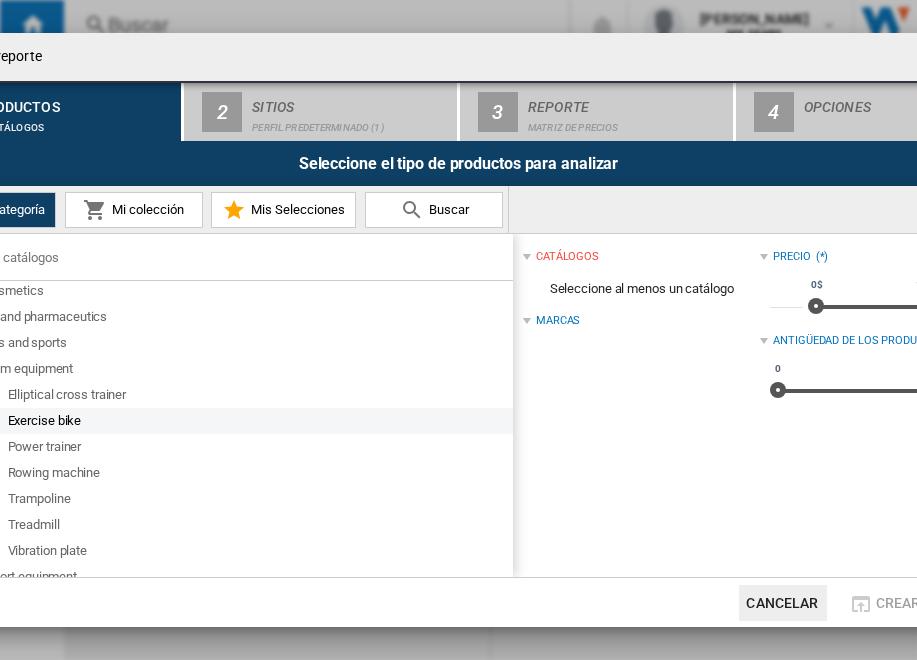 scroll, scrollTop: 160, scrollLeft: 0, axis: vertical 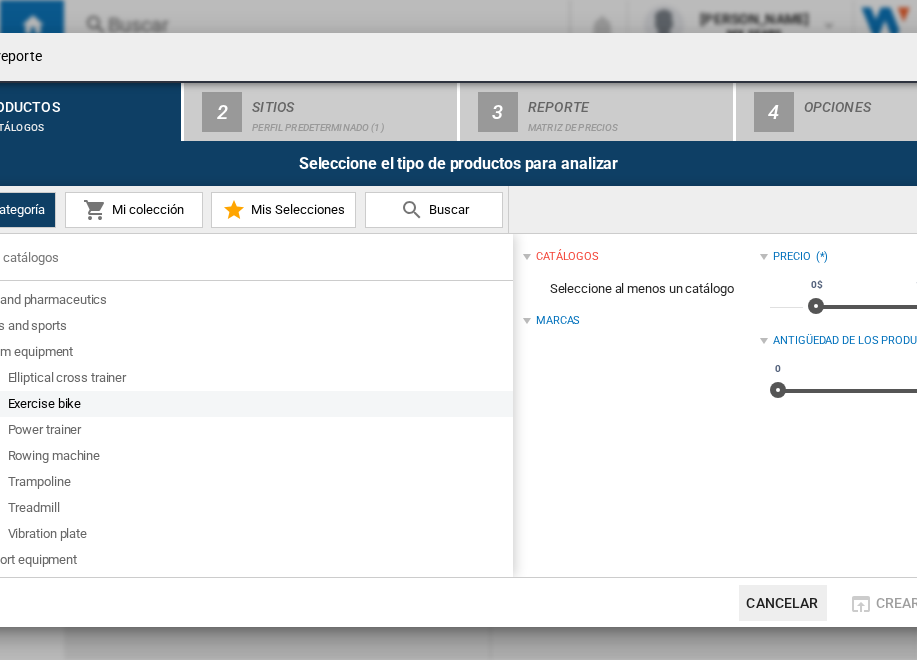 click on "Exercise bike" at bounding box center [259, 404] 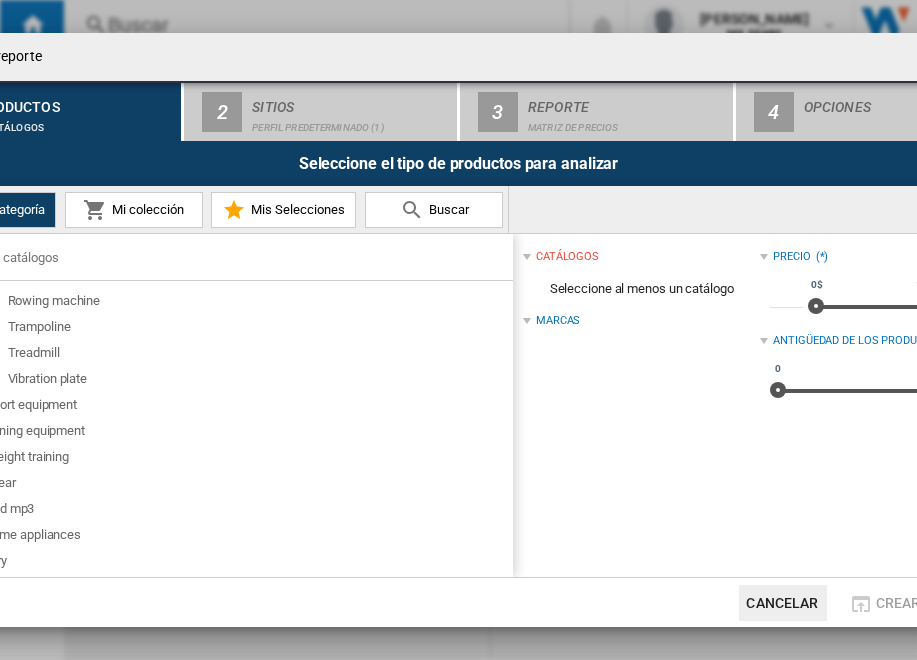 scroll, scrollTop: 0, scrollLeft: 0, axis: both 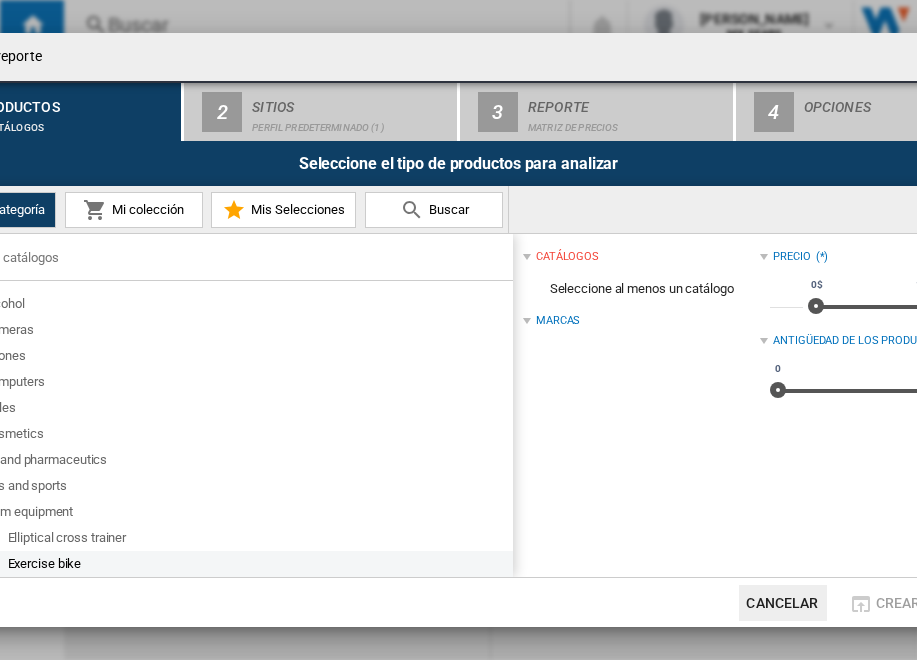 click on "Exercise bike" at bounding box center (259, 564) 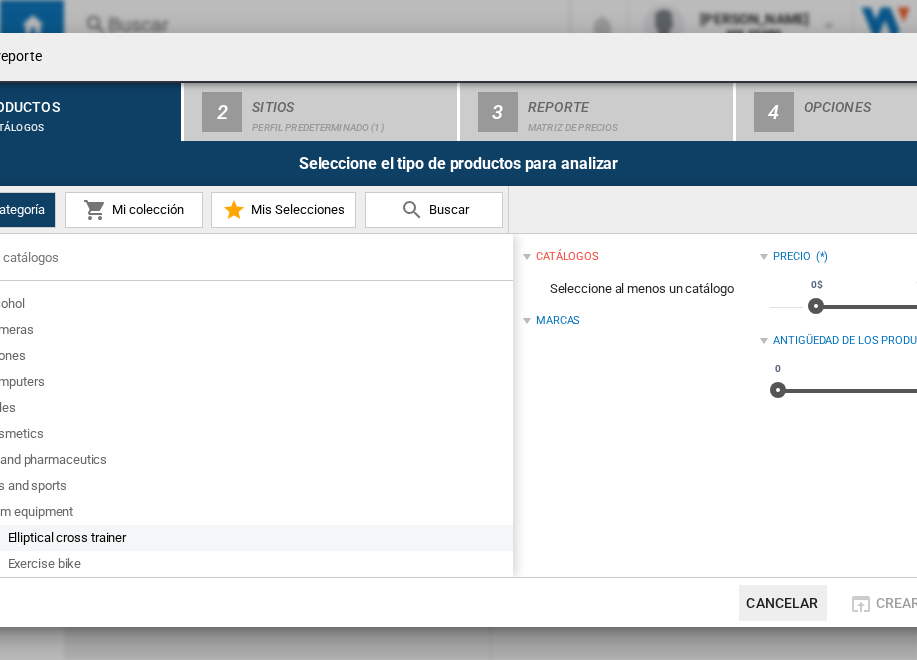 click on "Elliptical cross trainer" at bounding box center [259, 538] 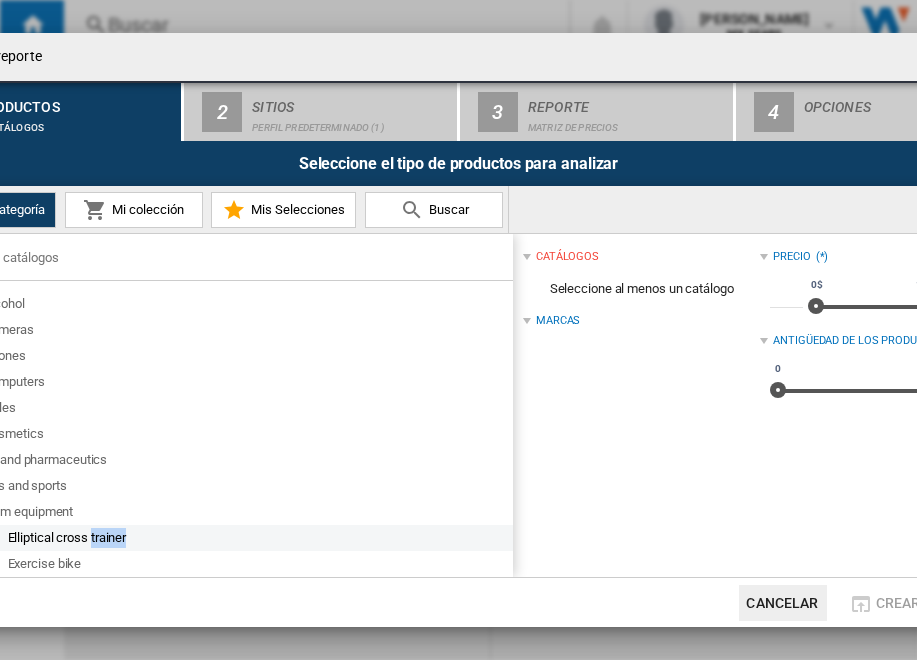 click on "Elliptical cross trainer" at bounding box center (259, 538) 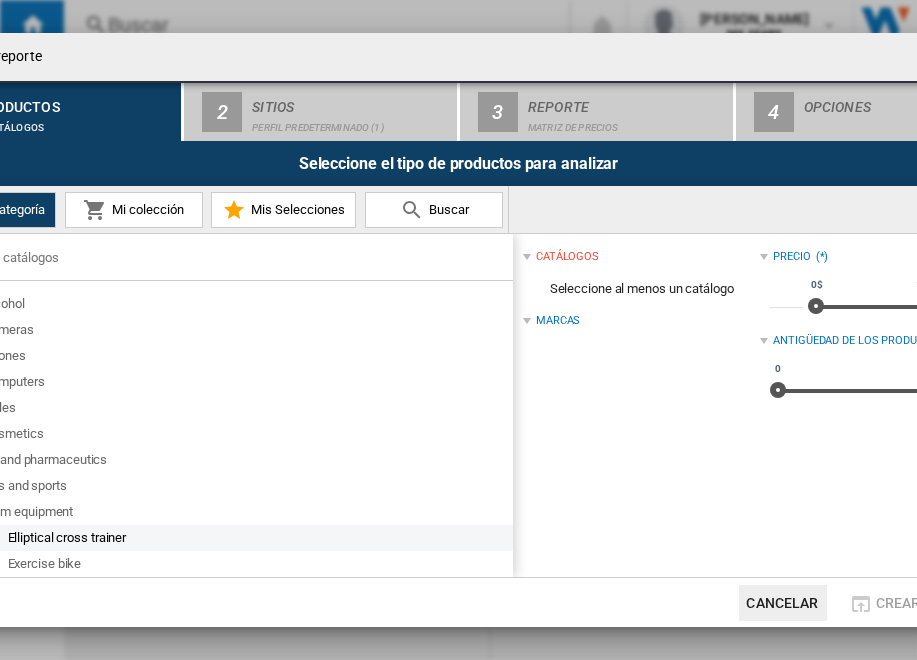 click on "Elliptical cross trainer" at bounding box center (259, 538) 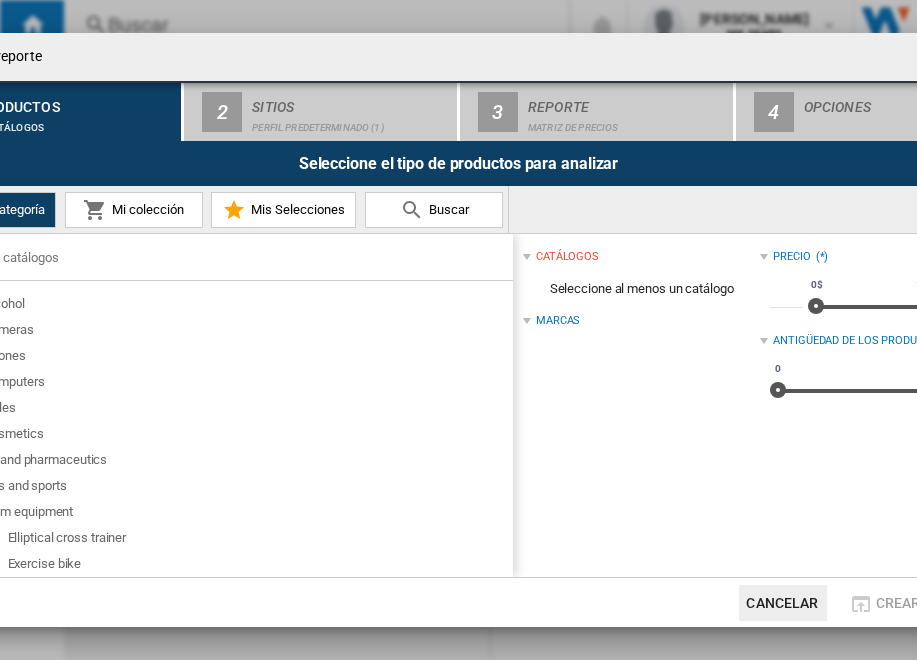drag, startPoint x: 137, startPoint y: 63, endPoint x: 229, endPoint y: 72, distance: 92.43917 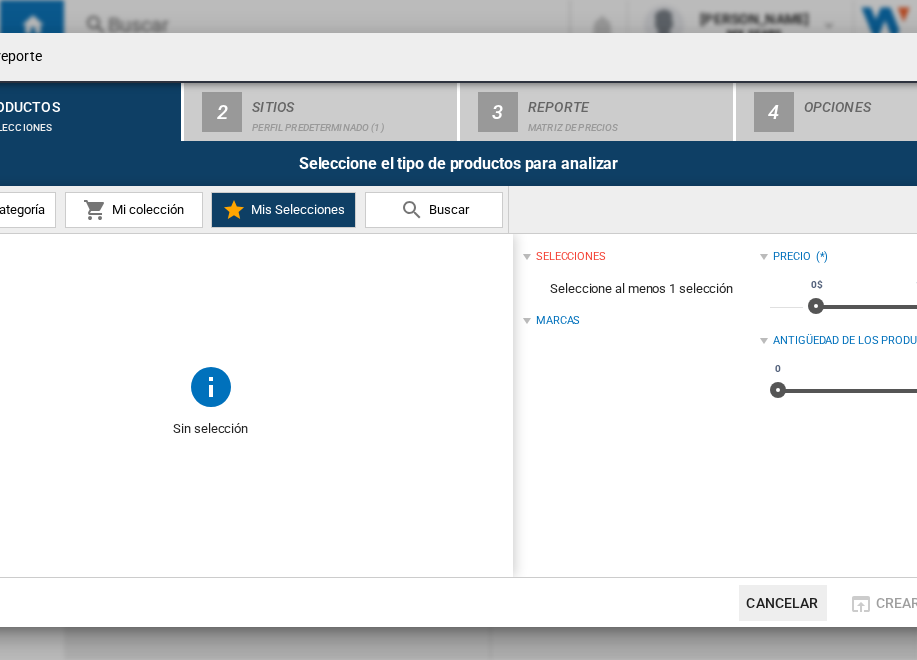 click on "Mi colección" at bounding box center (145, 209) 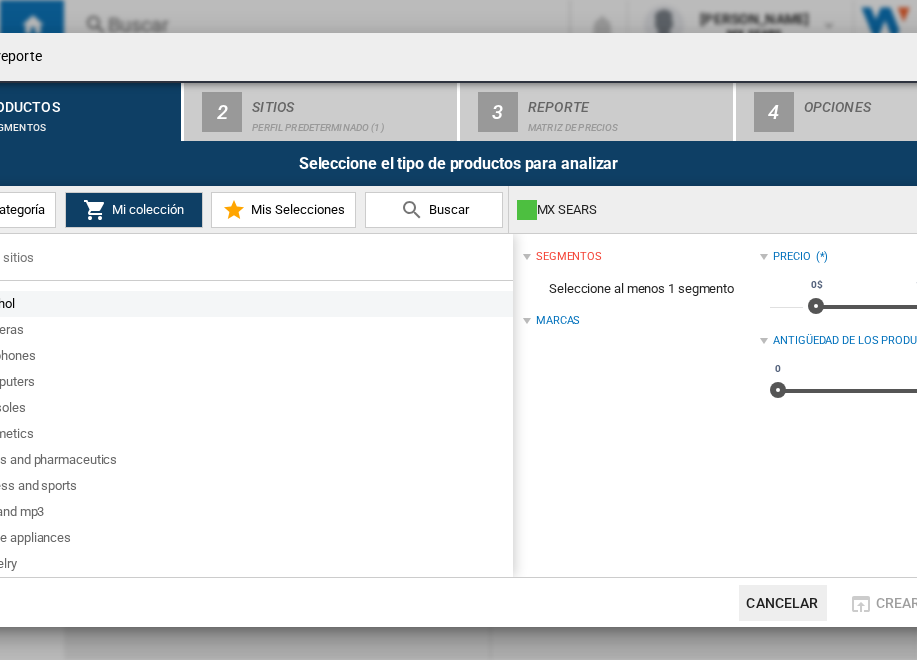 click on "Alcohol" at bounding box center (242, 304) 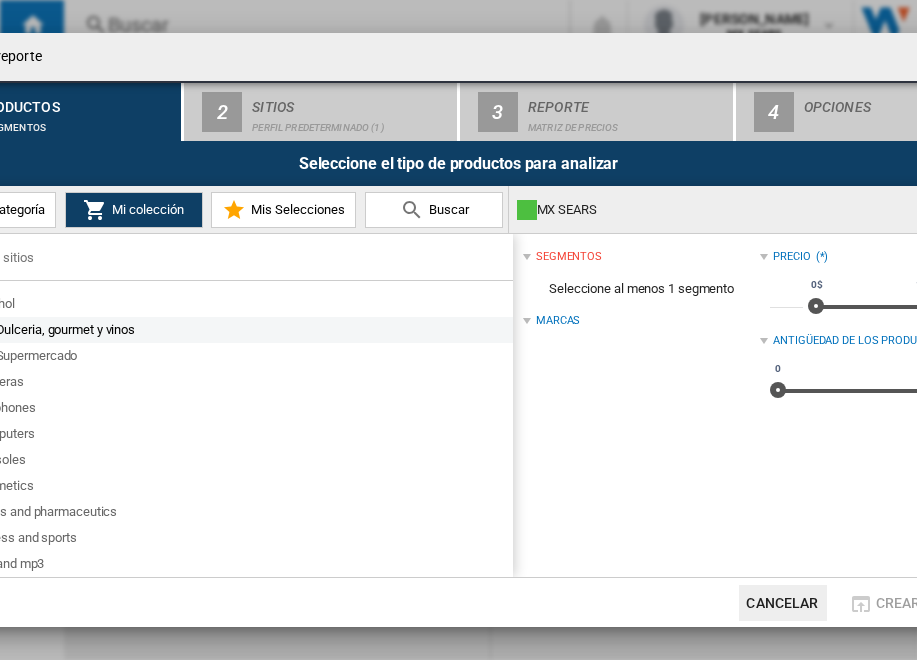 click on "Dulceria, gourmet y vinos" at bounding box center [253, 330] 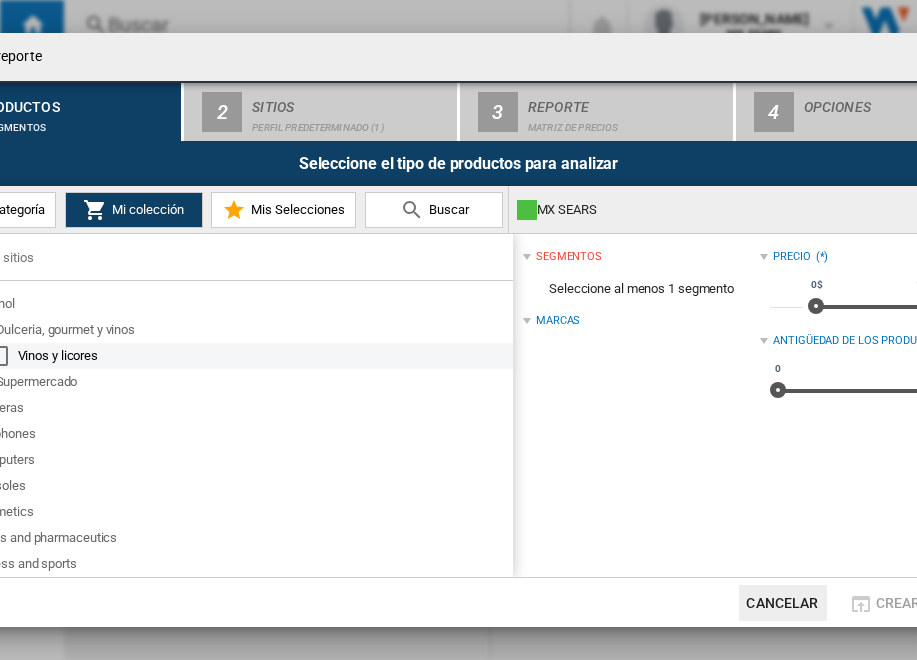 click on "Vinos y licores" at bounding box center (264, 356) 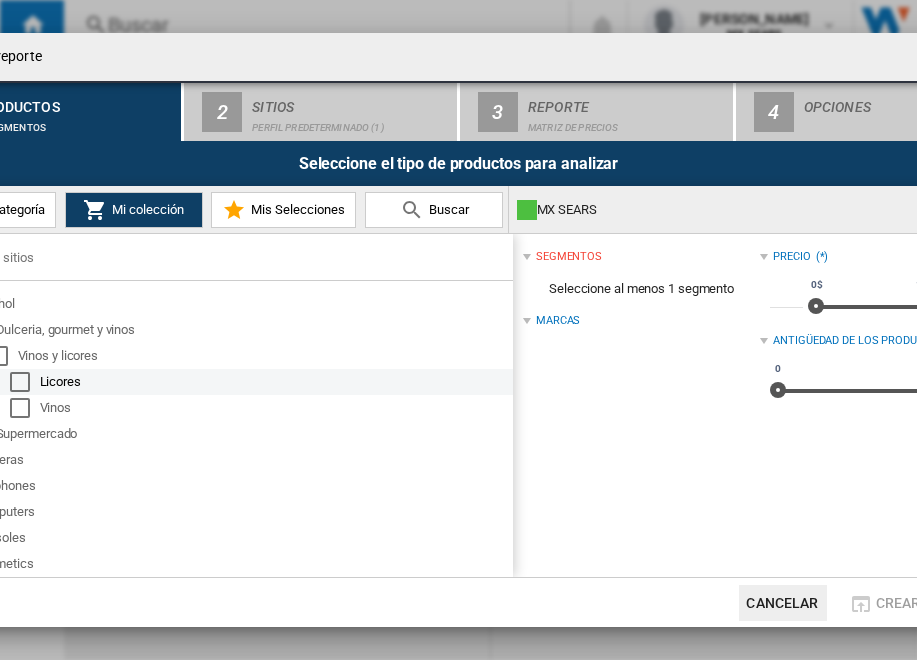 click on "Licores" at bounding box center (275, 382) 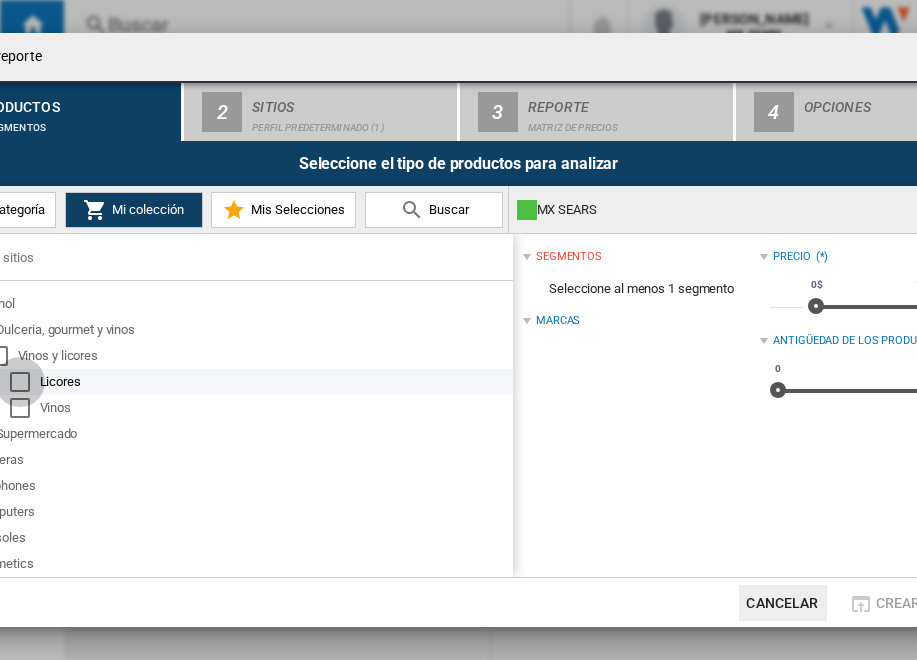click at bounding box center [20, 382] 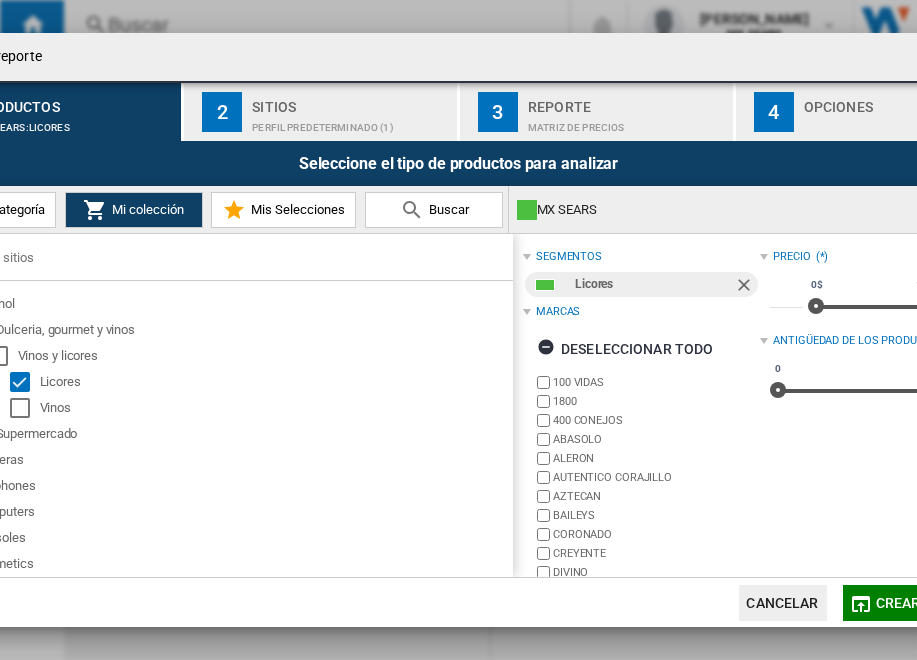 click on "Mis Selecciones" at bounding box center [295, 209] 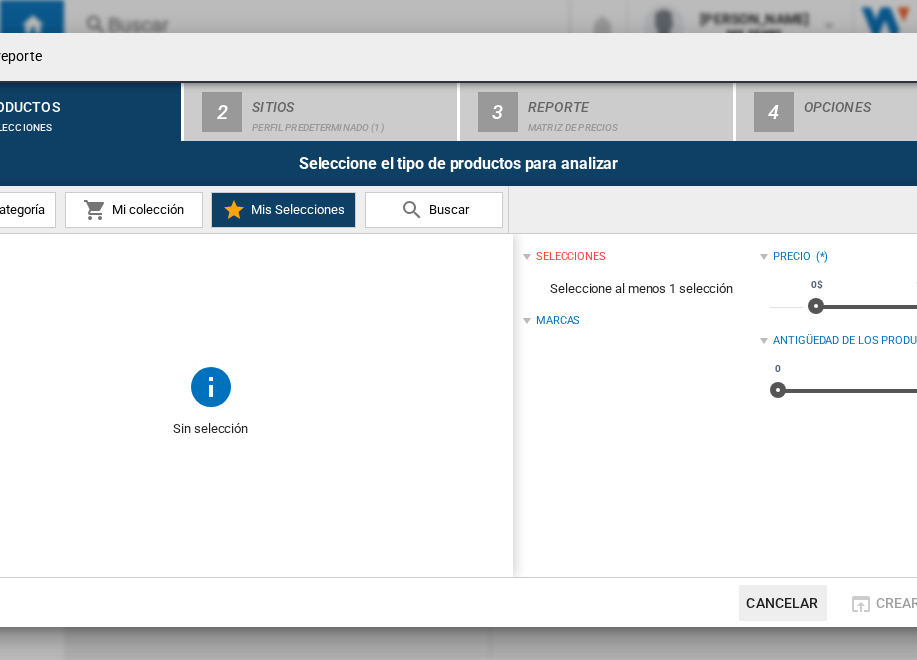click on "Crear reporte
1
Productos
0 selecciones
2
Sitios
Perfil predeterminado (1)
3
Reporte
Matriz de precios
4
Opciones
Seleccione el tipo de productos para analizar
Visión Categoría
Mi colección
Mis Selecciones
[GEOGRAPHIC_DATA]
Sin selección
selecciones
Seleccione al menos 1 selección
Marcas
*" at bounding box center [458, 330] 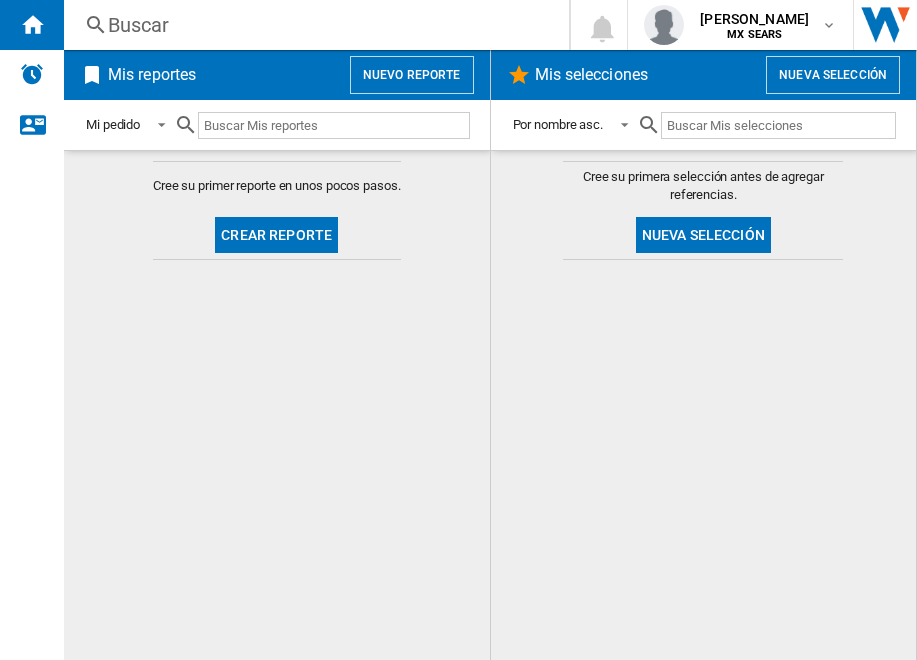 click on "Nueva selección" 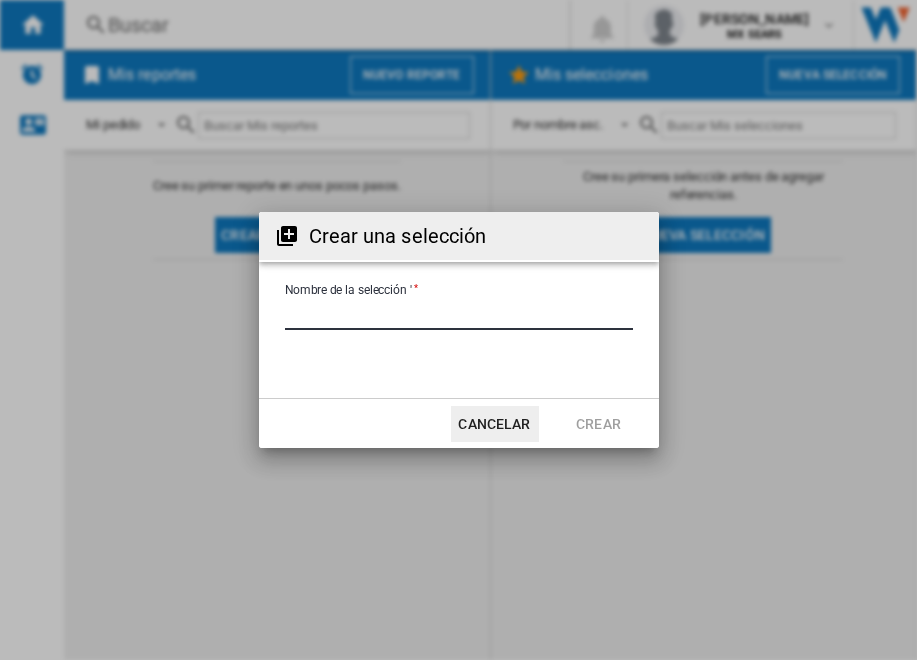 click on "Nombre de la selección '" at bounding box center (459, 315) 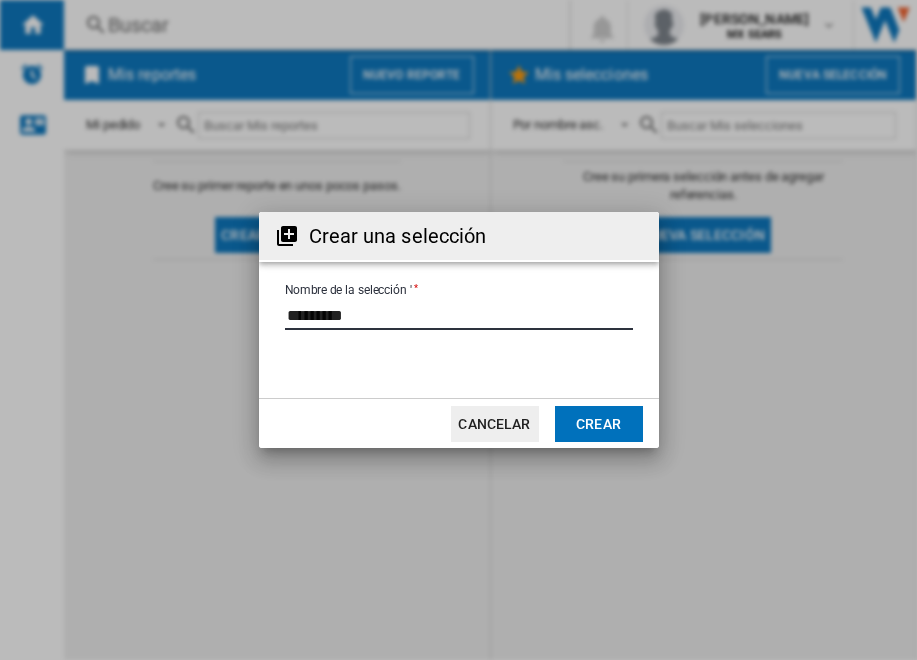type on "*********" 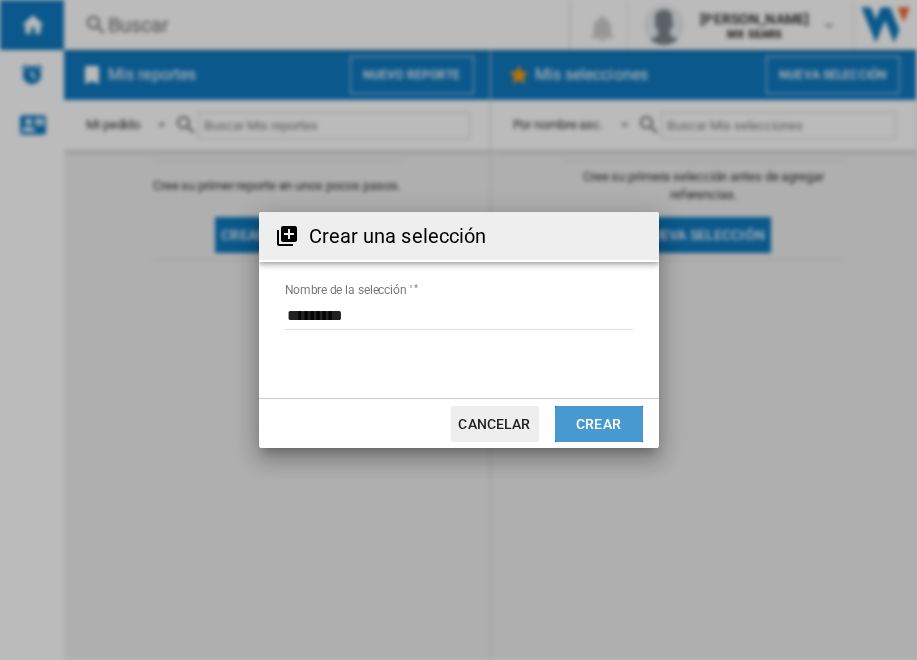 click on "Crear" 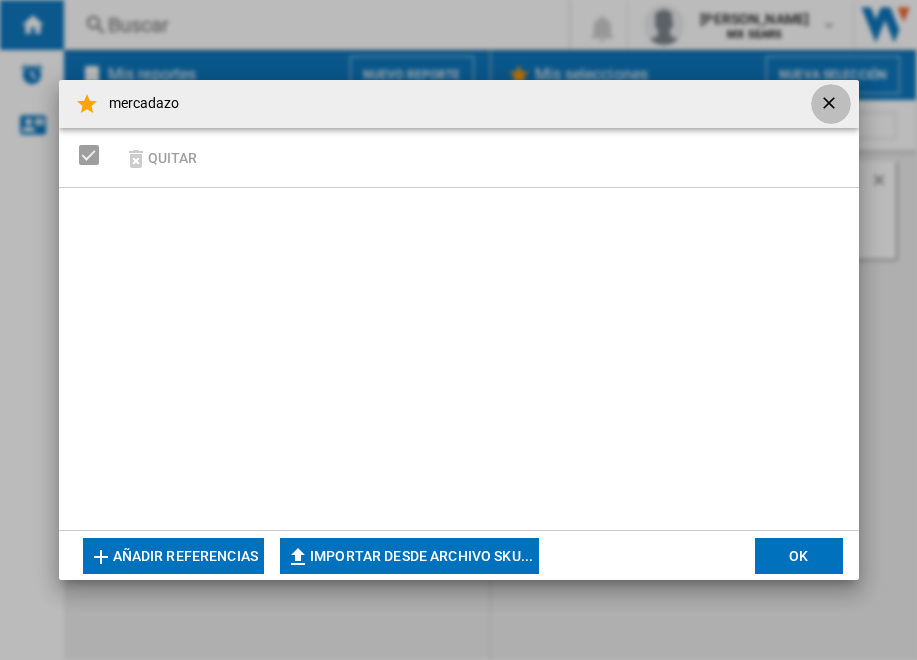 click at bounding box center [831, 105] 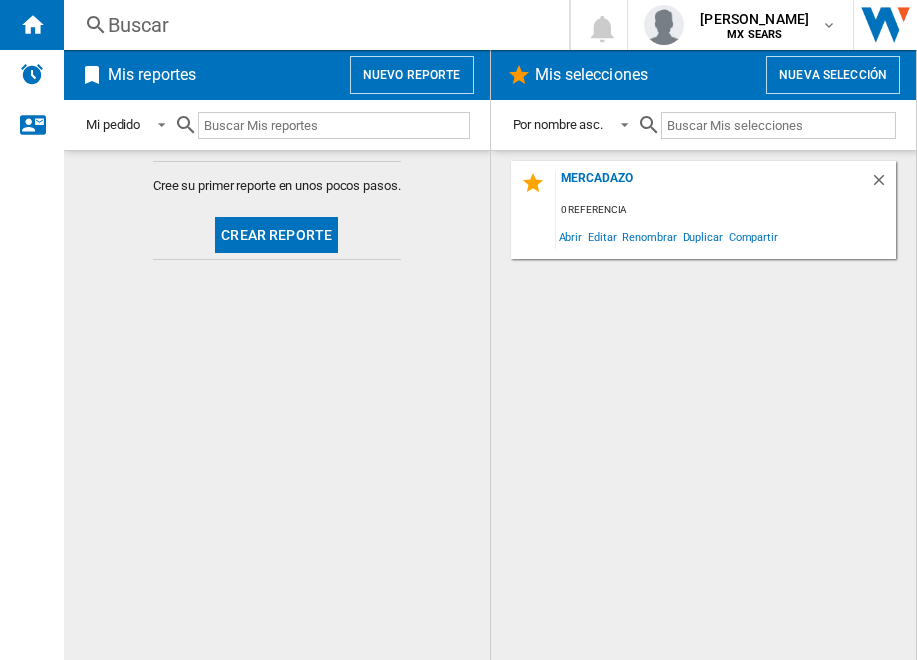 click on "Crear reporte" 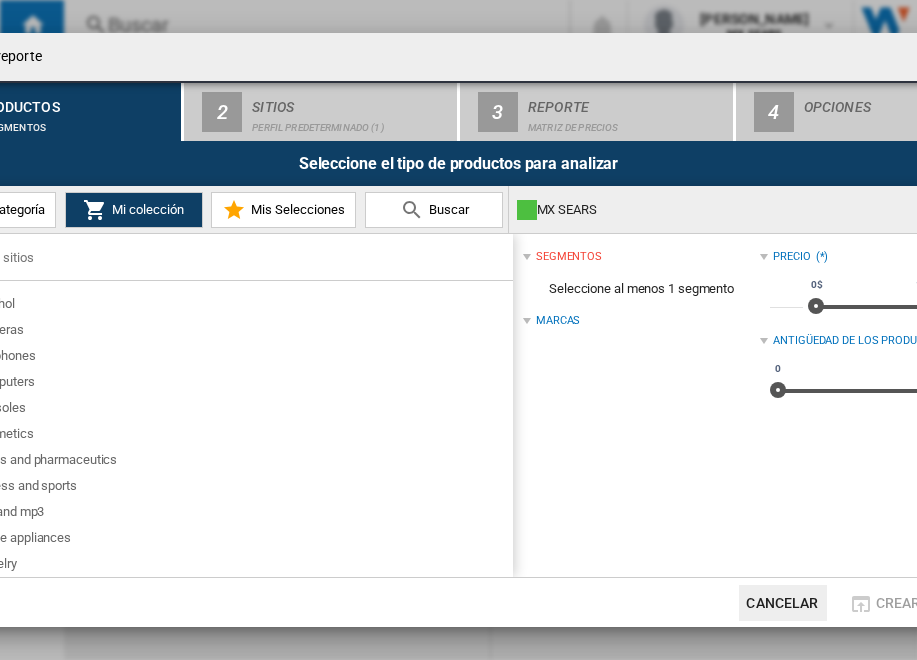 drag, startPoint x: 309, startPoint y: 68, endPoint x: 356, endPoint y: 70, distance: 47.042534 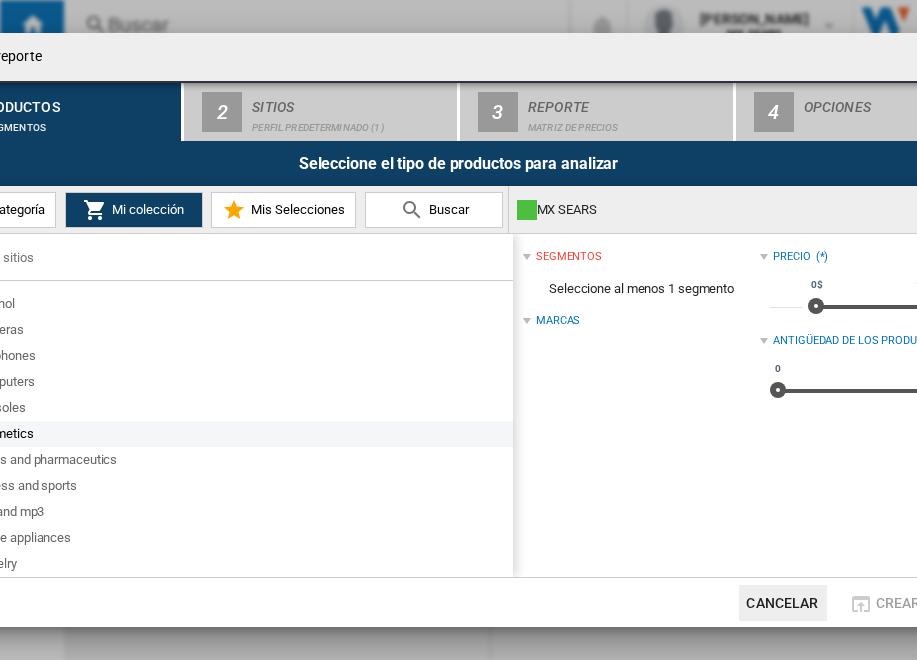 click on "Cosmetics" at bounding box center (242, 434) 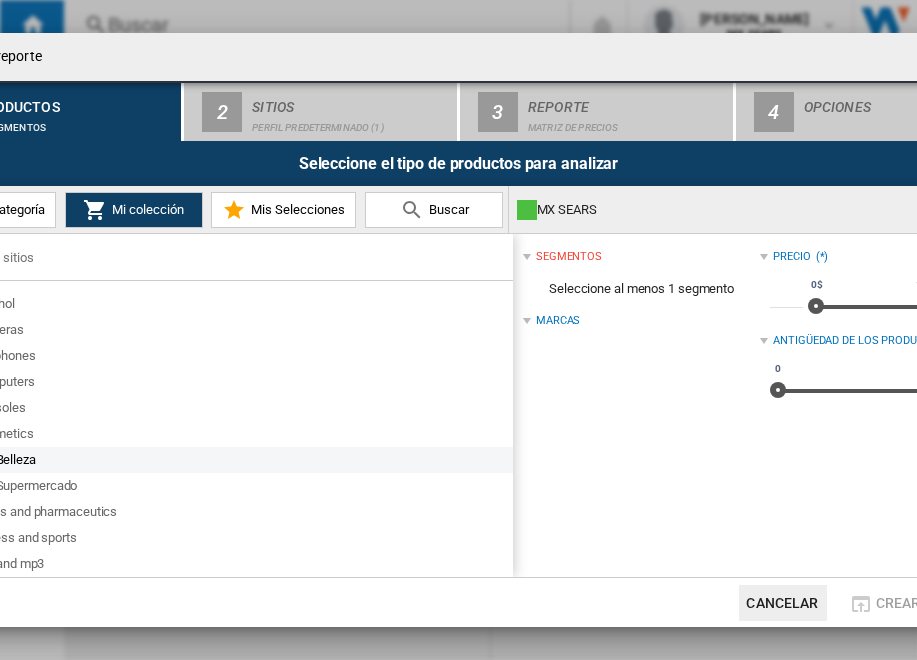 click on "Belleza" at bounding box center (253, 460) 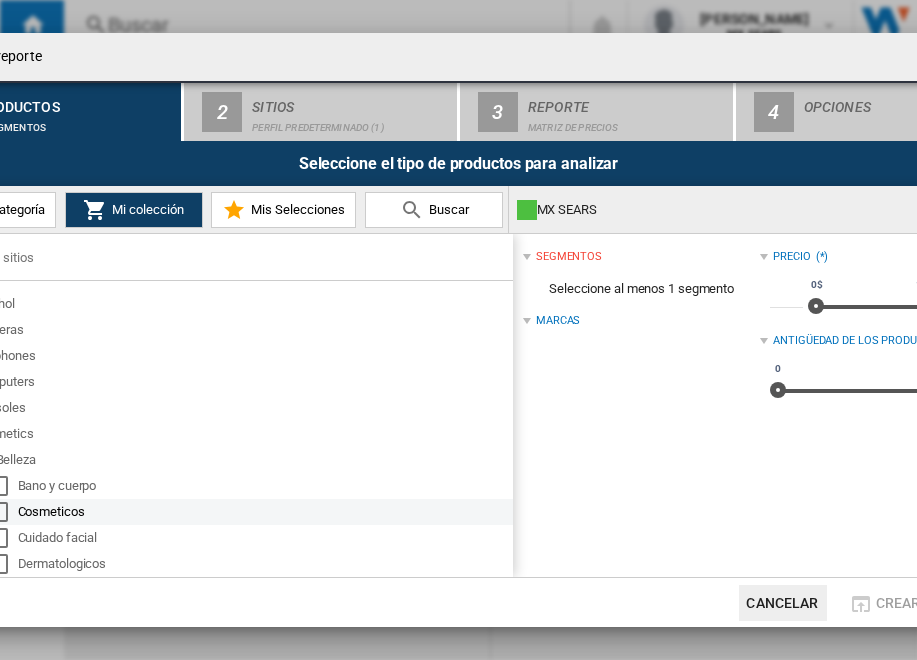 click on "Cosmeticos" at bounding box center (264, 512) 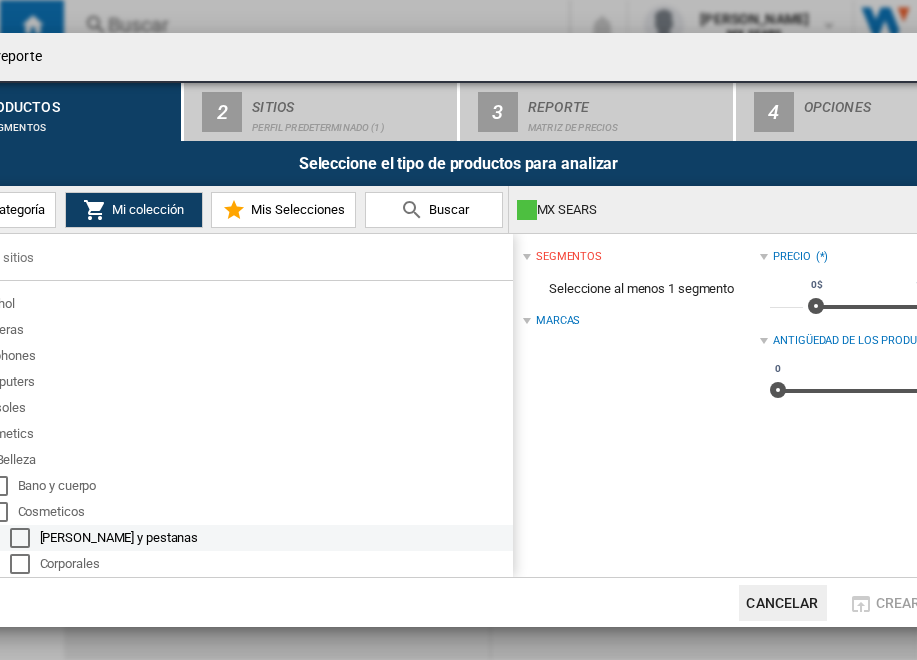 click on "[PERSON_NAME] y pestanas" at bounding box center [275, 538] 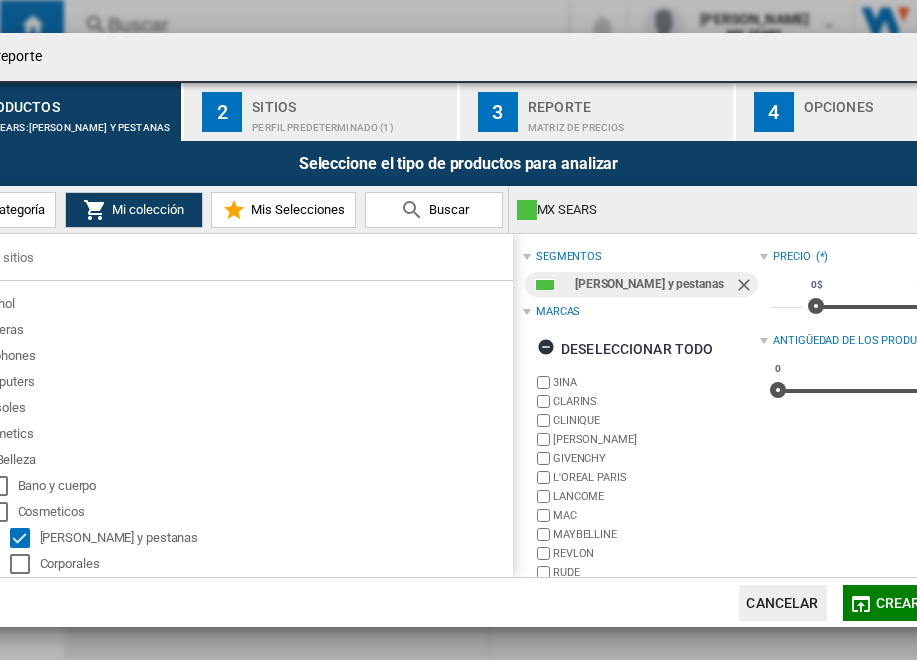 click on "Crear reporte" 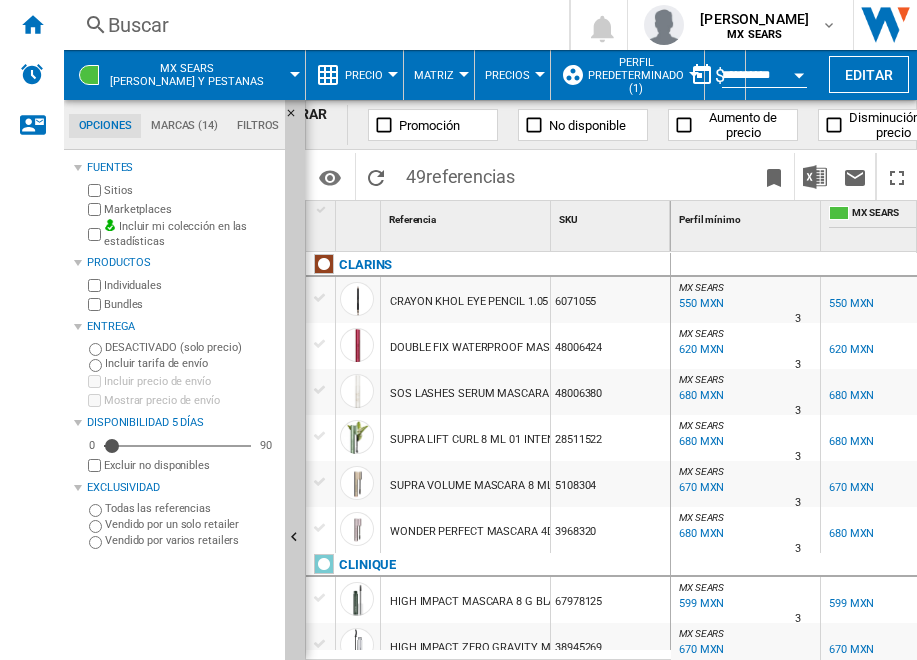 scroll, scrollTop: 168, scrollLeft: 6, axis: both 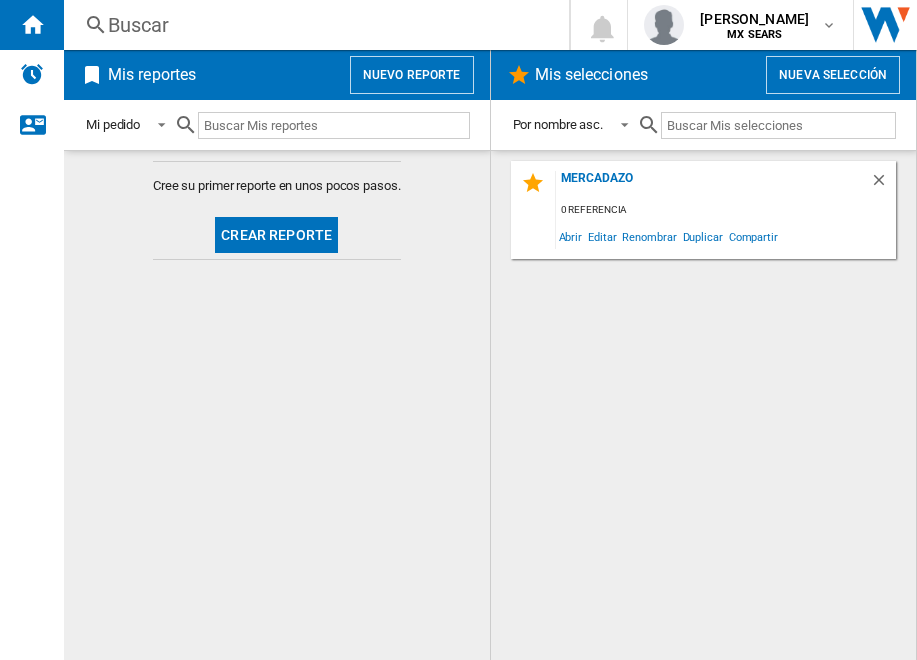 click on "mercadazo
0 referencia
Abrir
Editar
Renombrar
Duplicar
Compartir" 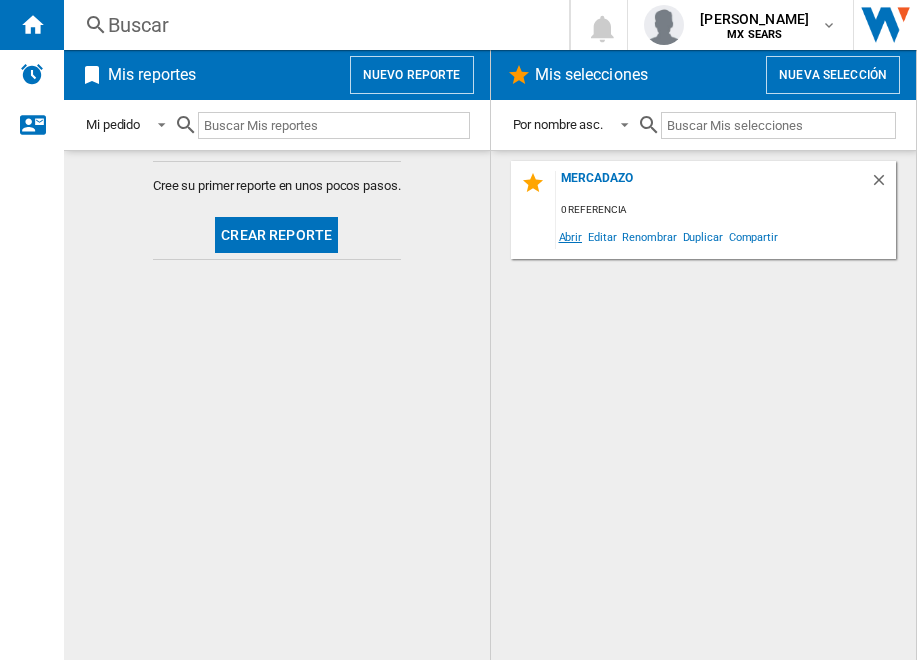 click on "Abrir" 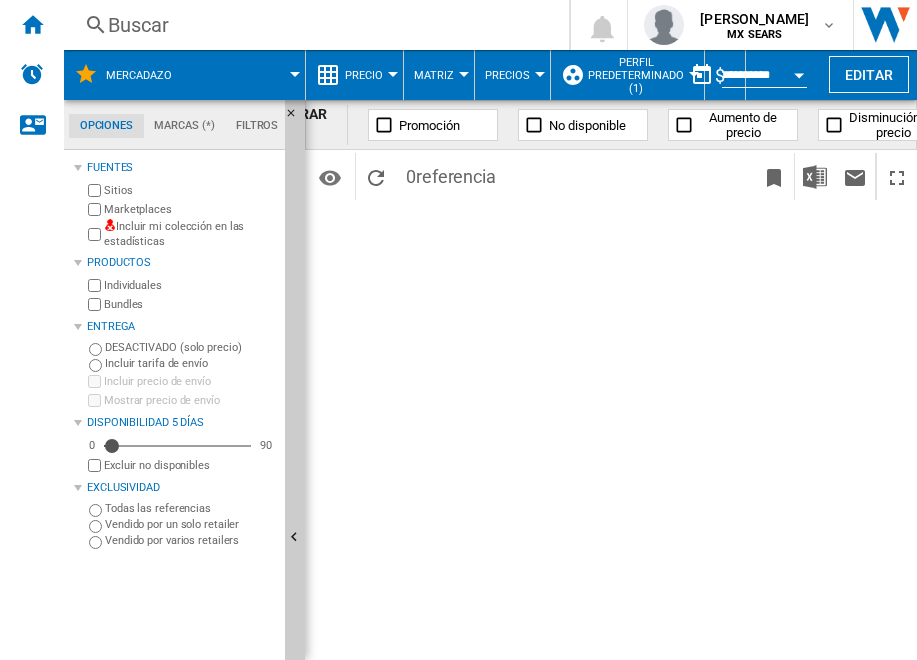 click on "Matriz" at bounding box center (439, 75) 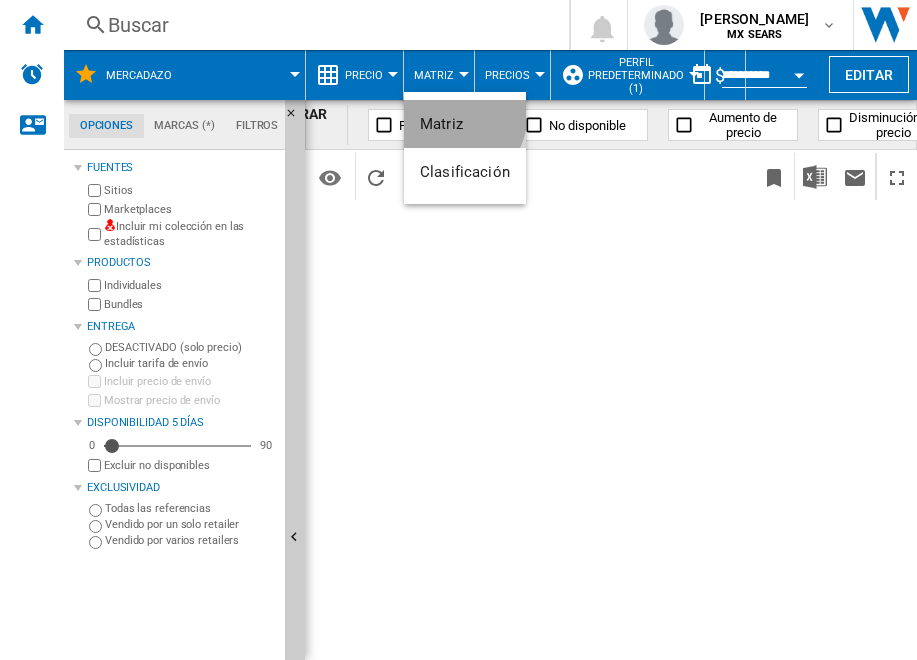 click on "Matriz" at bounding box center [441, 124] 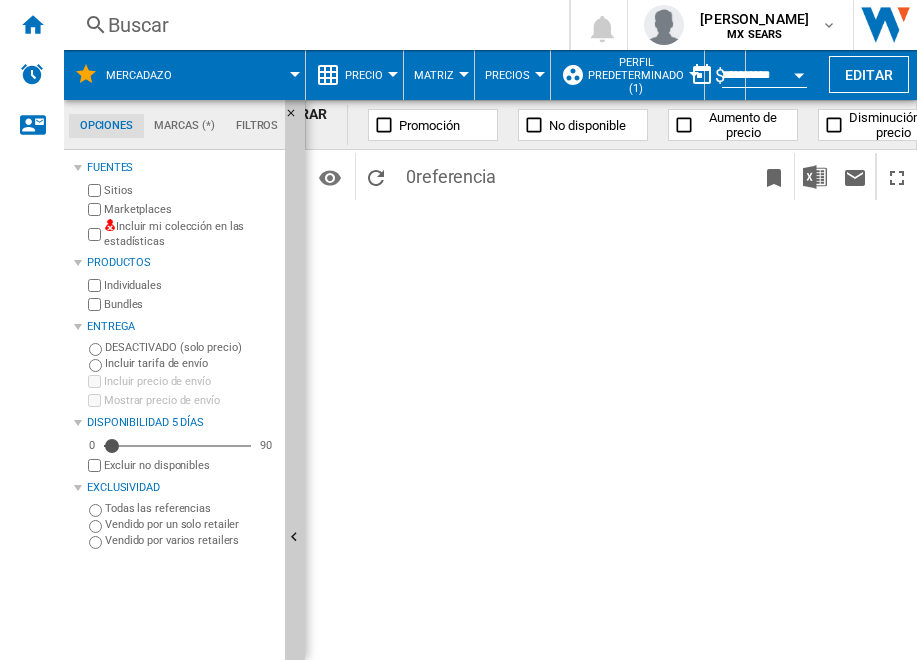 click on "Promoción" at bounding box center (433, 125) 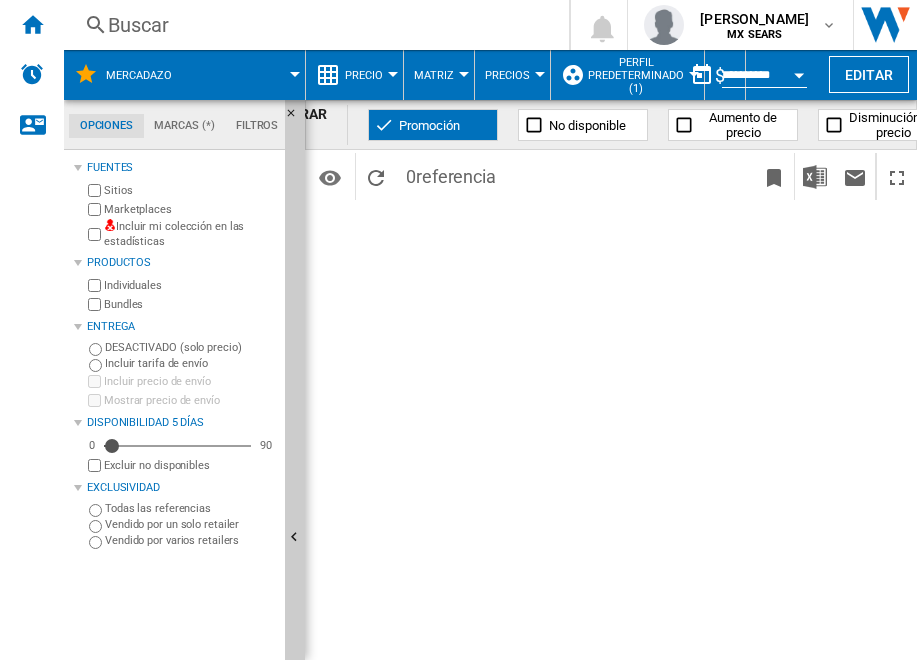click on "Buscar" at bounding box center [312, 25] 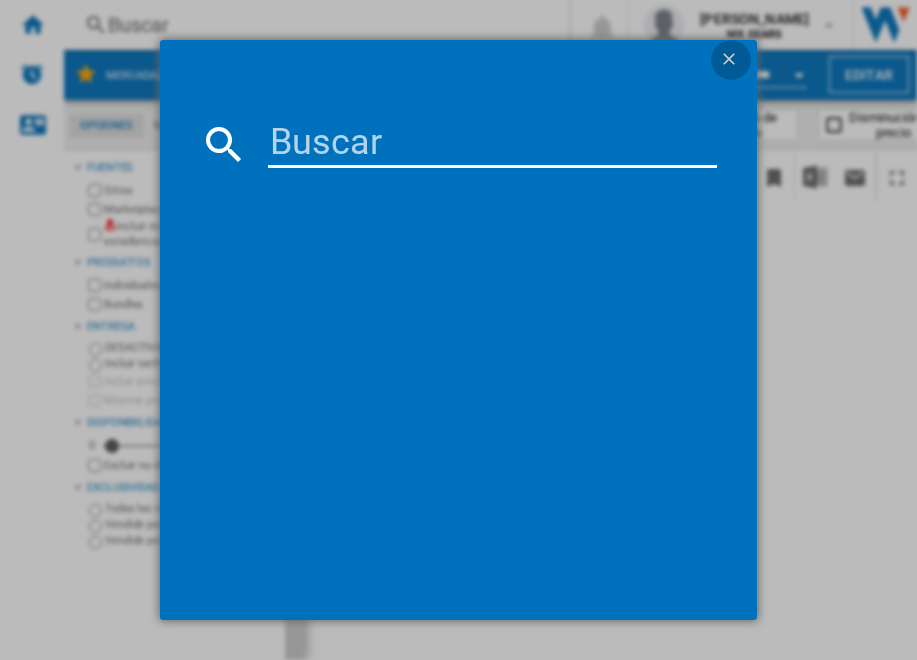 click at bounding box center [731, 61] 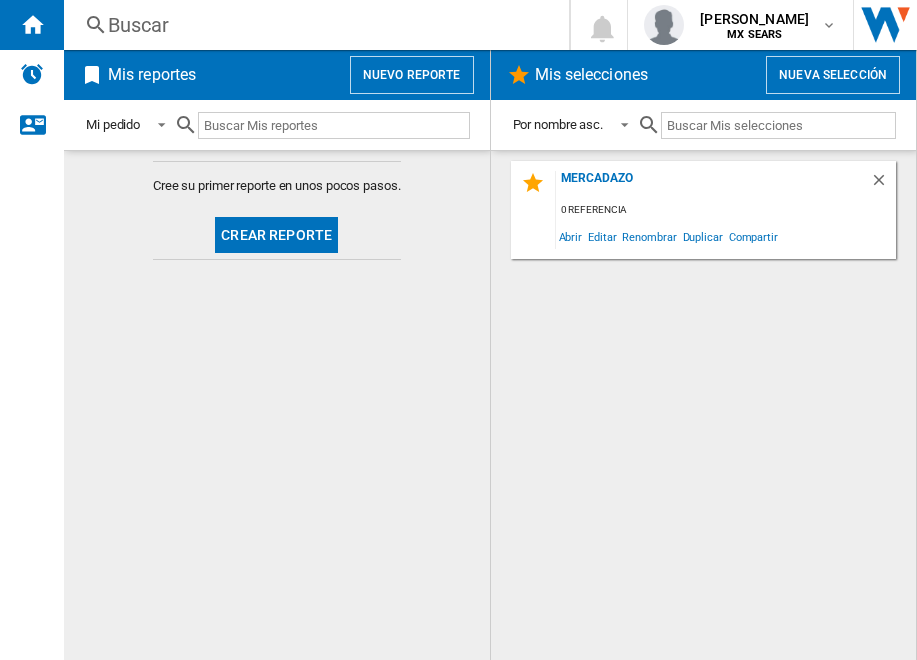 click on "Crear reporte" 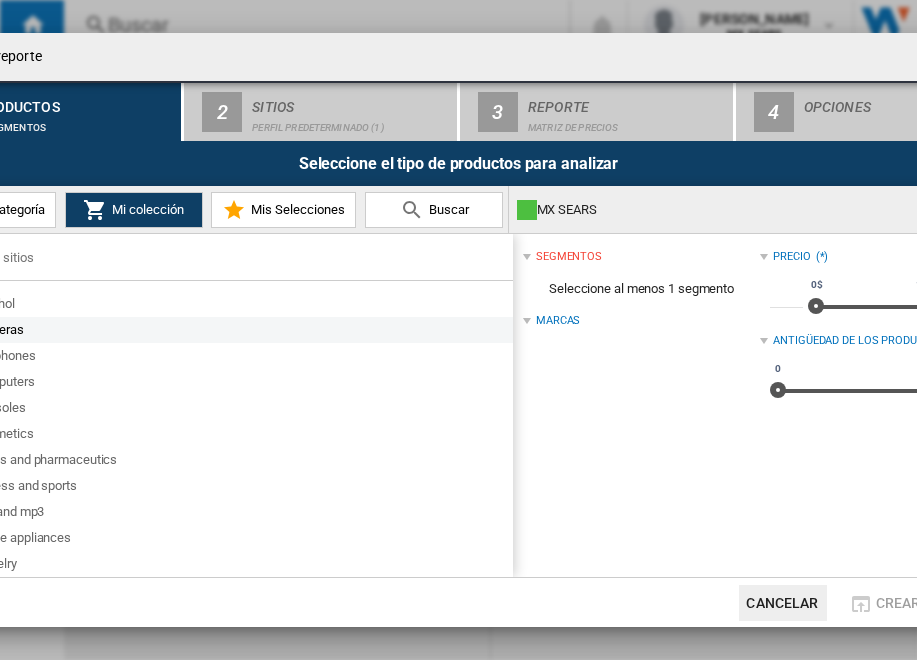type 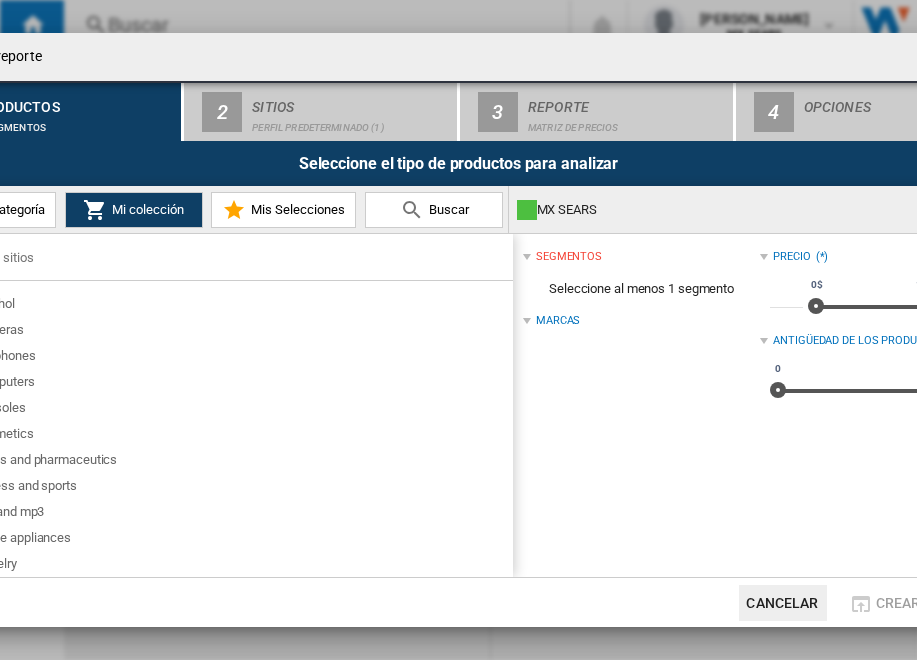 click at bounding box center (412, 210) 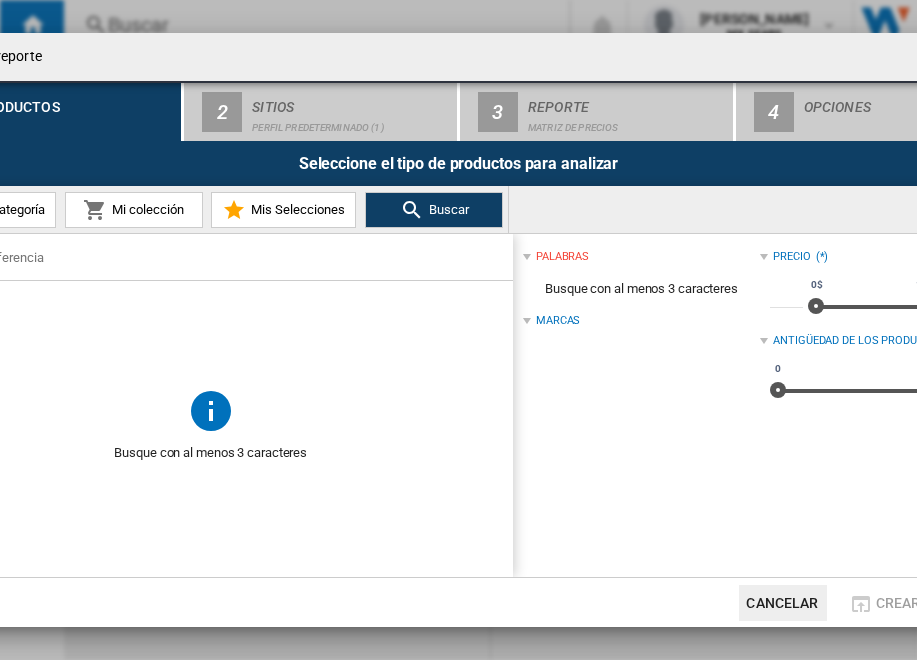 click at bounding box center (223, 257) 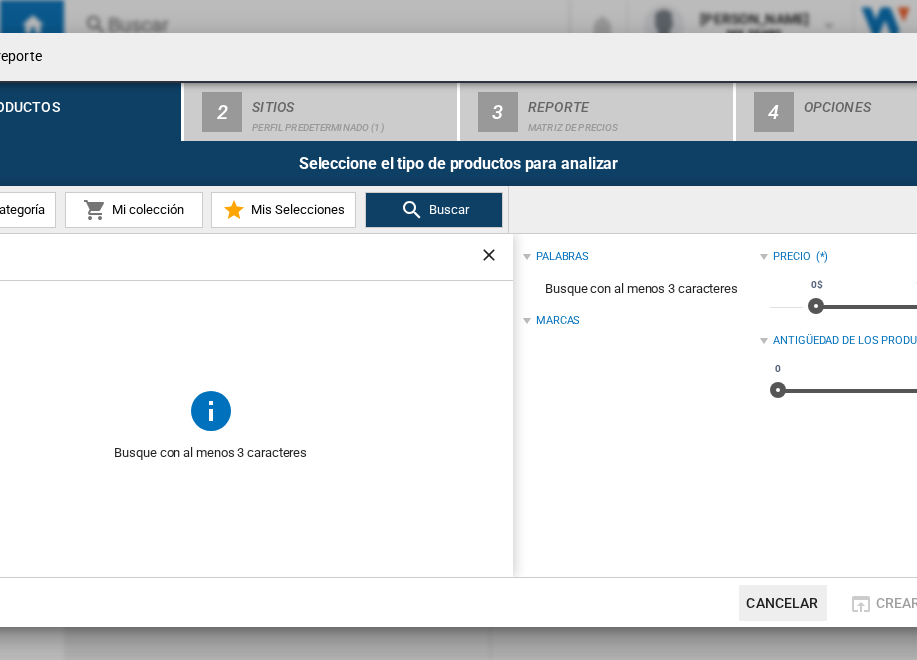 type on "mue" 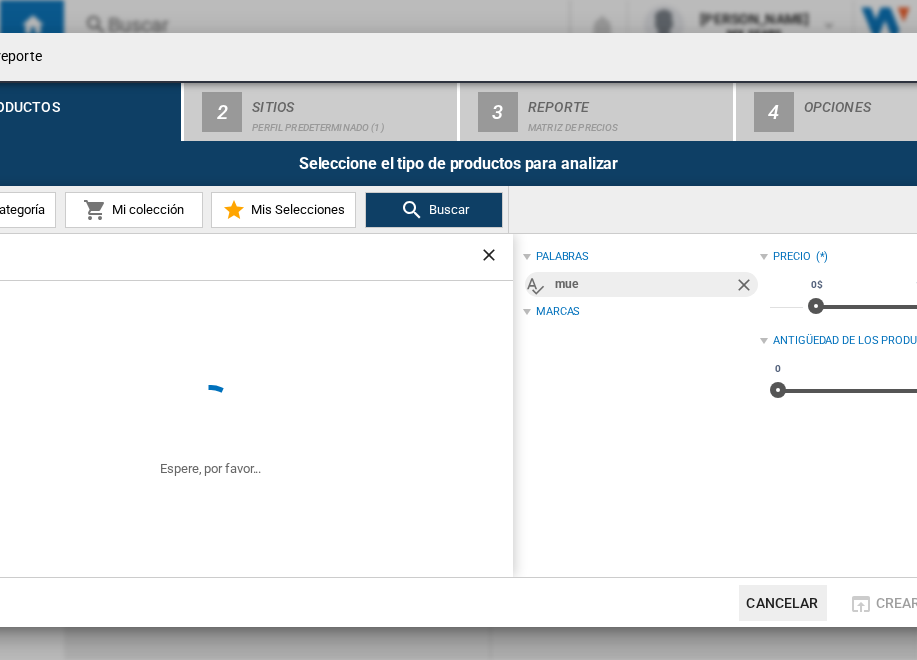 click at bounding box center (211, 330) 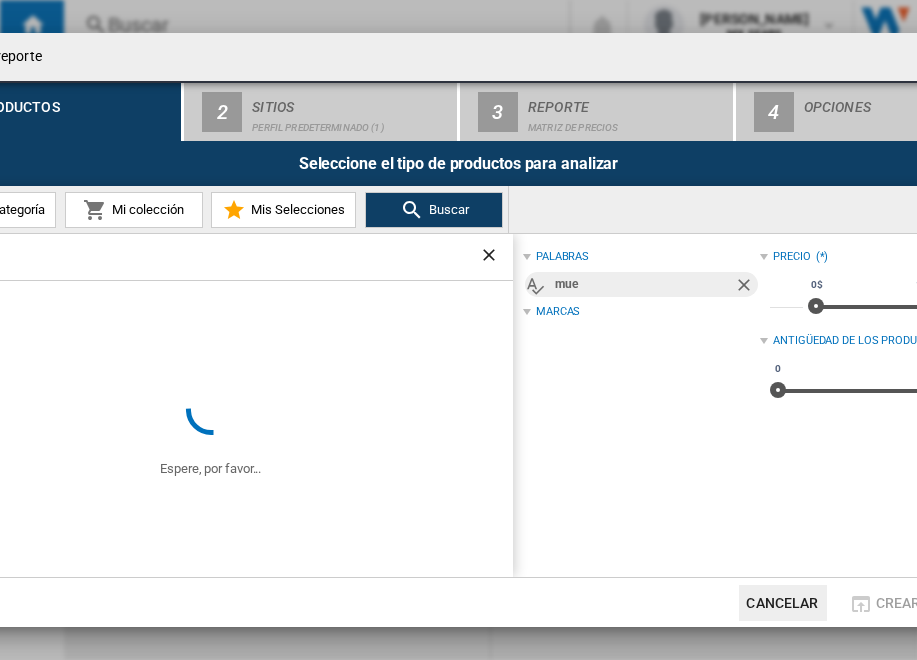 click on "Visión Categoría
Mi colección
Mis Selecciones
[GEOGRAPHIC_DATA]" at bounding box center (209, 209) 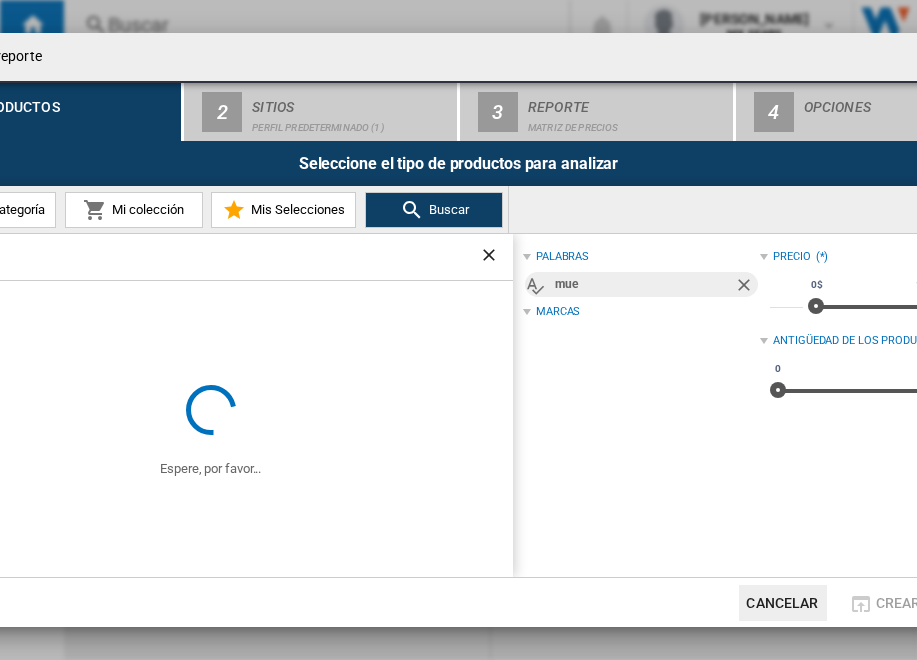click on "Visión Categoría" at bounding box center [-4, 209] 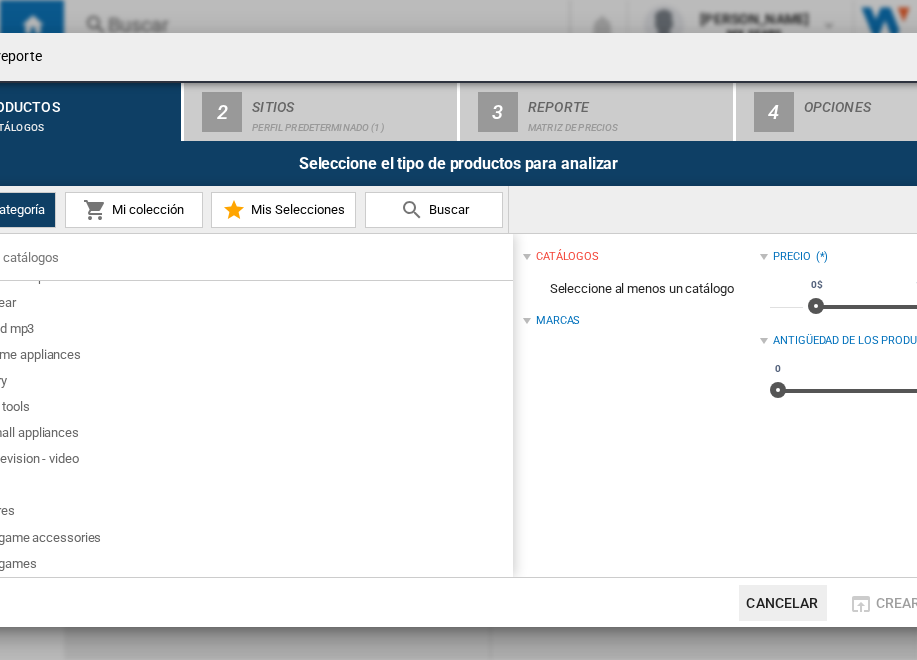 scroll, scrollTop: 0, scrollLeft: 0, axis: both 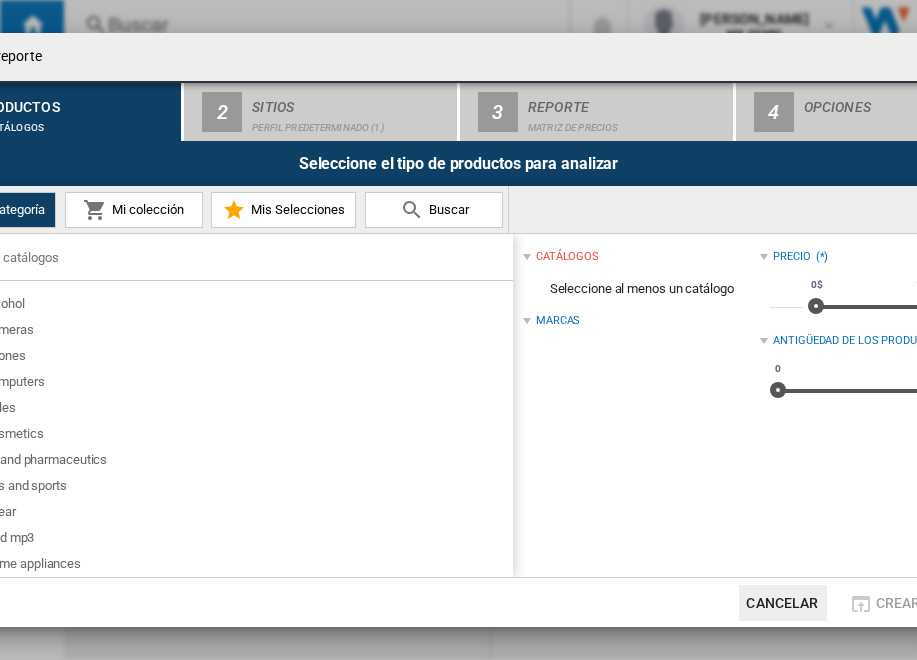 drag, startPoint x: 161, startPoint y: 47, endPoint x: 254, endPoint y: 51, distance: 93.08598 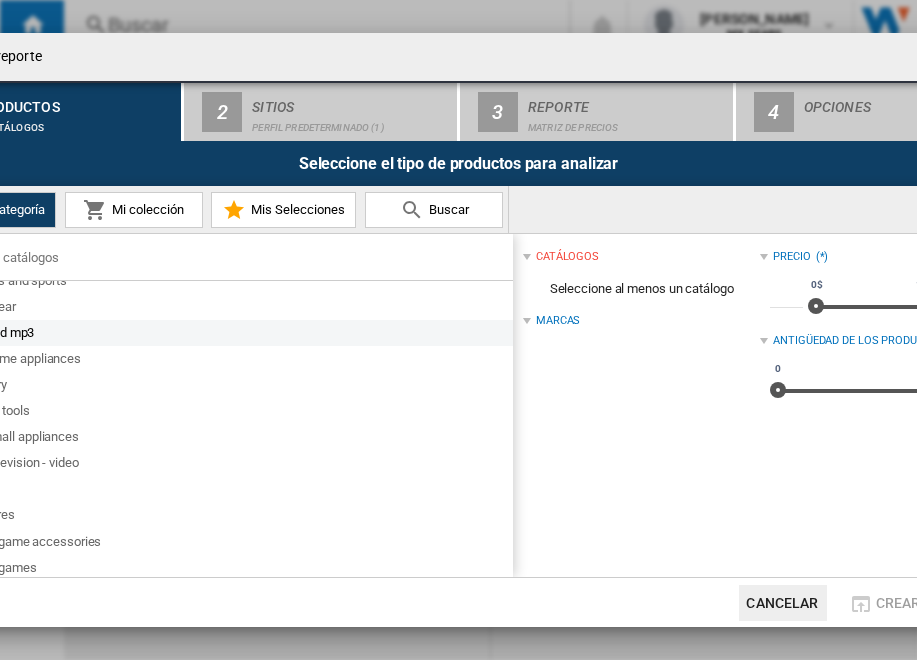 scroll, scrollTop: 211, scrollLeft: 0, axis: vertical 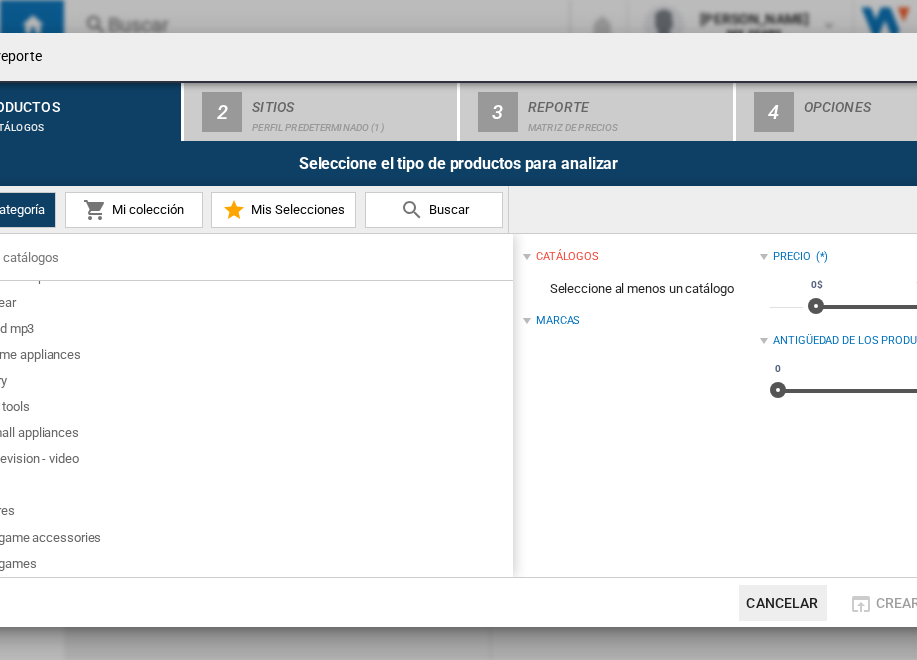 drag, startPoint x: 74, startPoint y: 47, endPoint x: 183, endPoint y: 34, distance: 109.77249 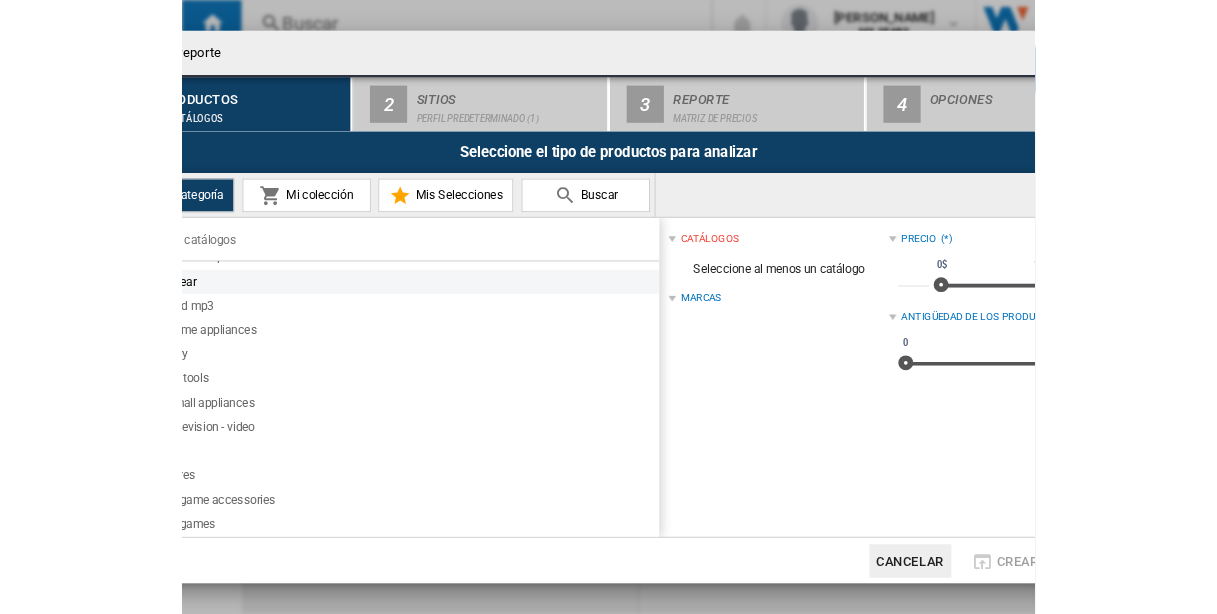 scroll, scrollTop: 0, scrollLeft: 0, axis: both 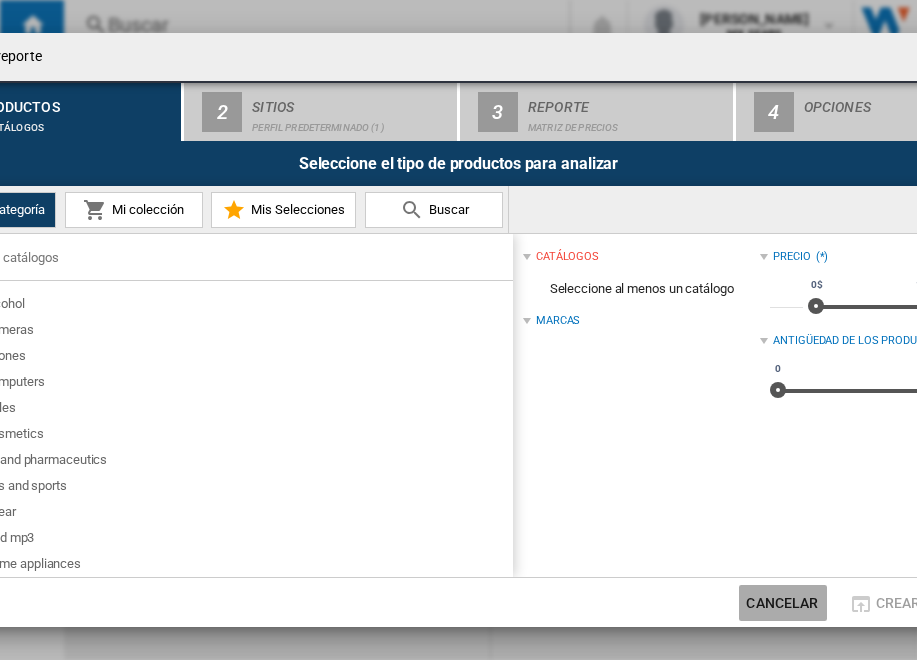 click on "Cancelar" 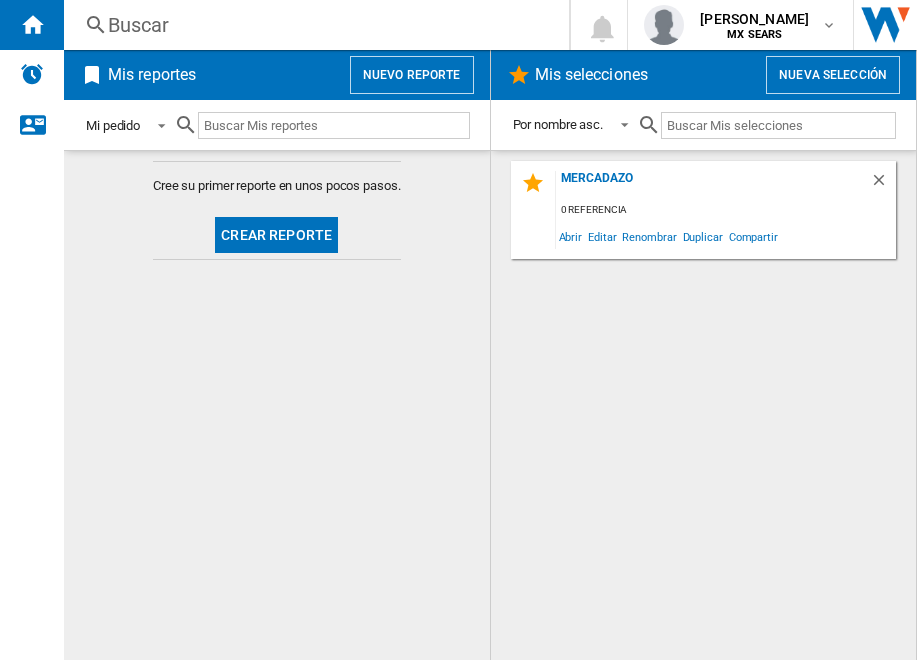 click at bounding box center (156, 124) 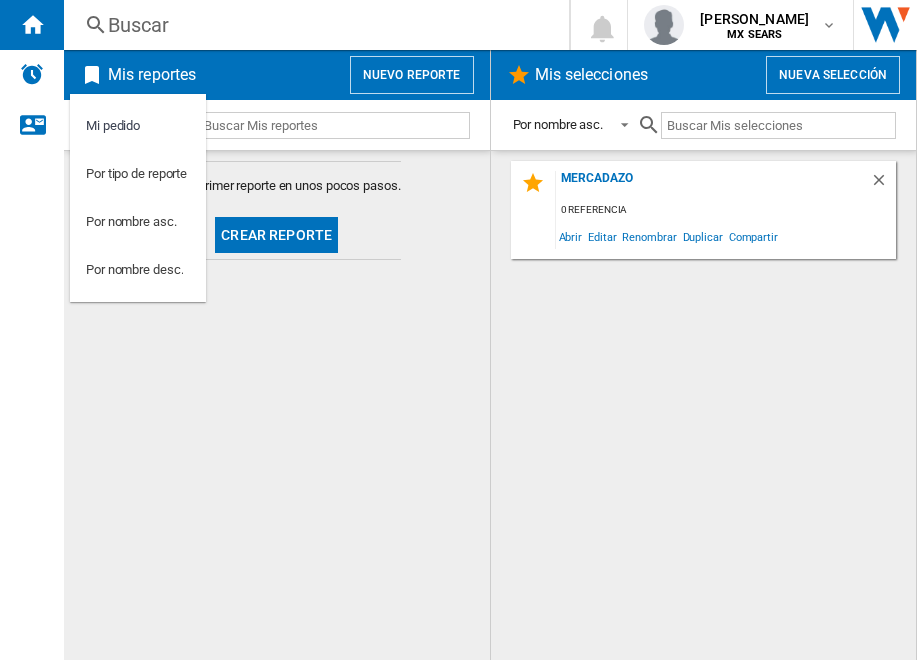 click at bounding box center (458, 330) 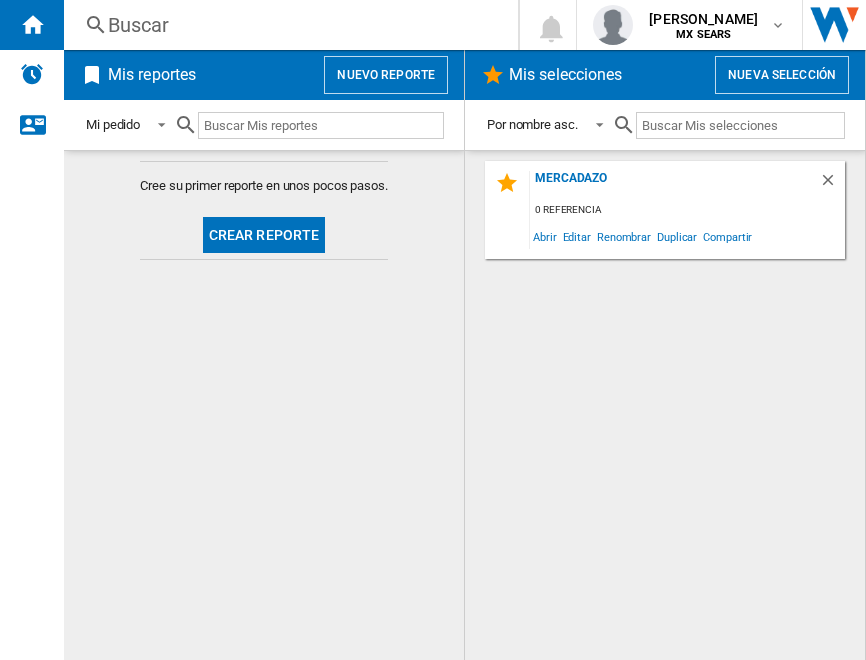 click on "Crear reporte" 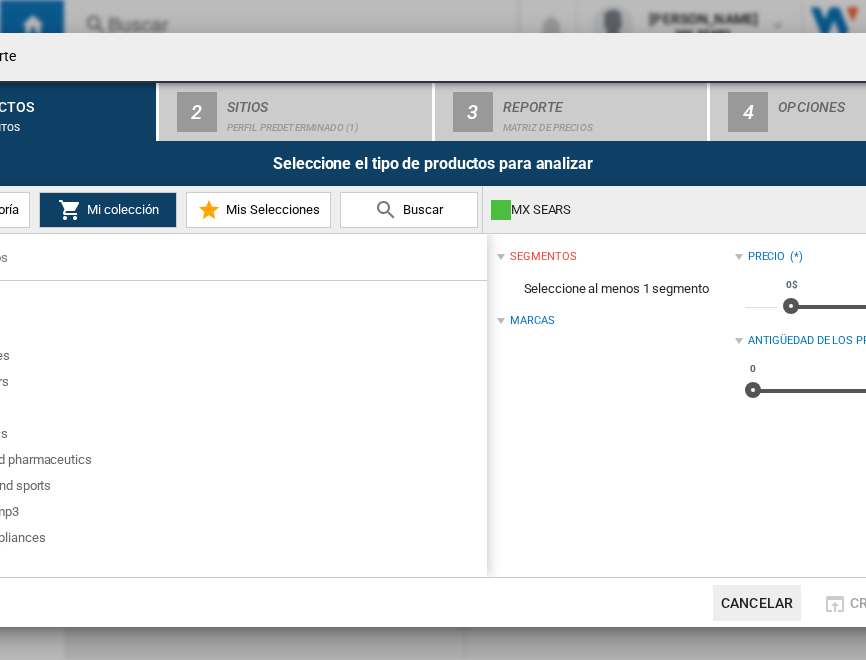drag, startPoint x: 149, startPoint y: 69, endPoint x: 183, endPoint y: 69, distance: 34 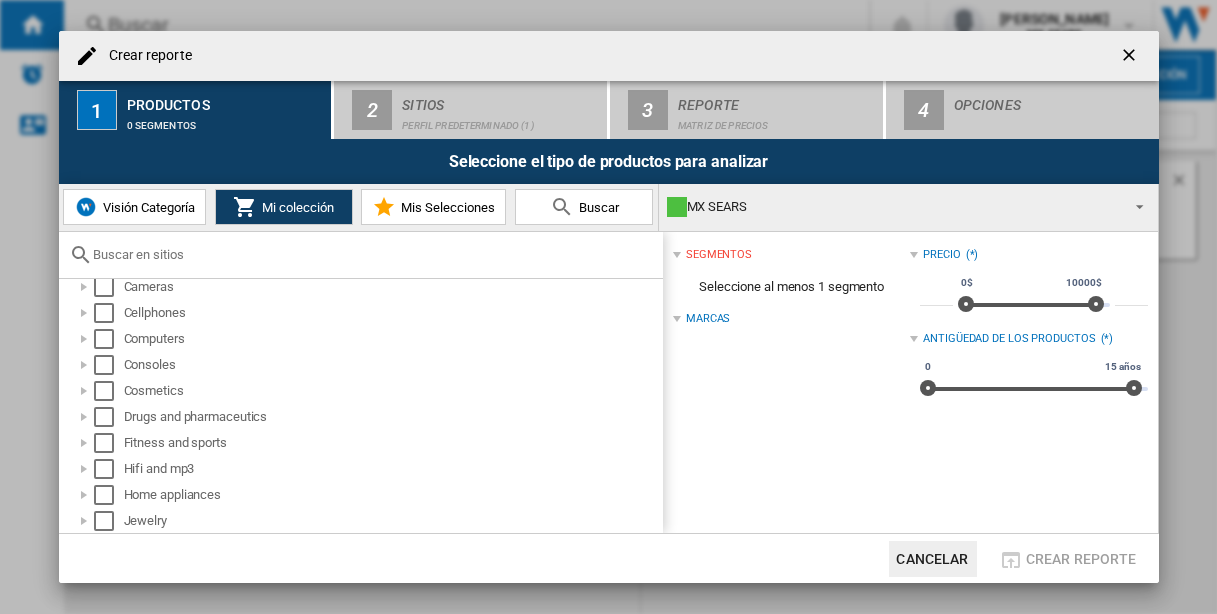 scroll, scrollTop: 0, scrollLeft: 0, axis: both 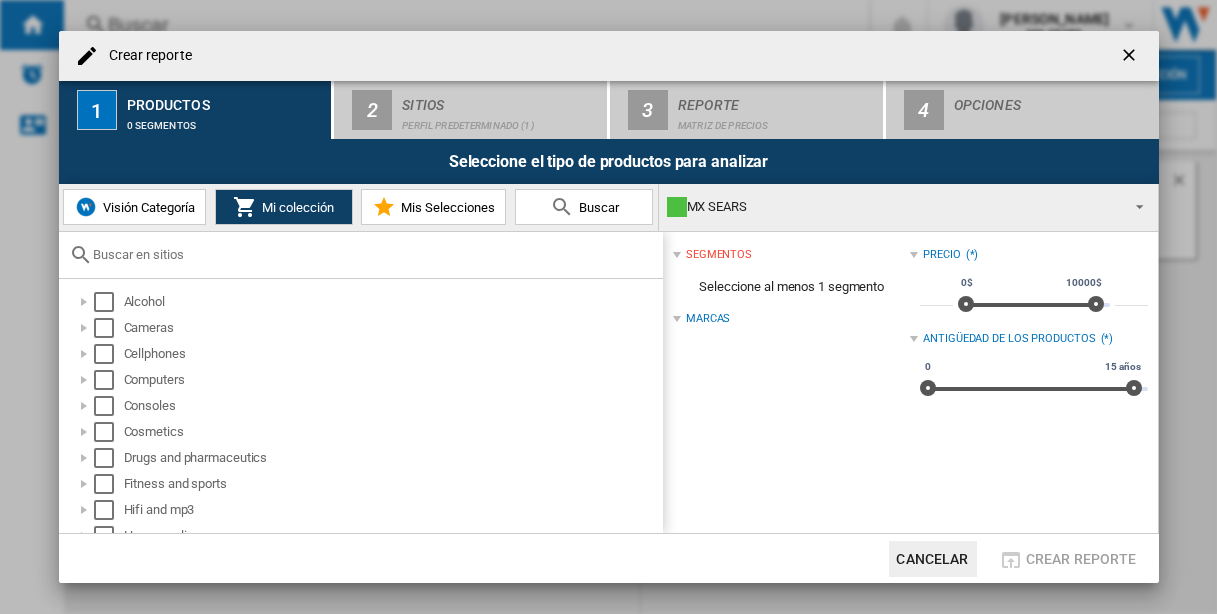 click at bounding box center (373, 254) 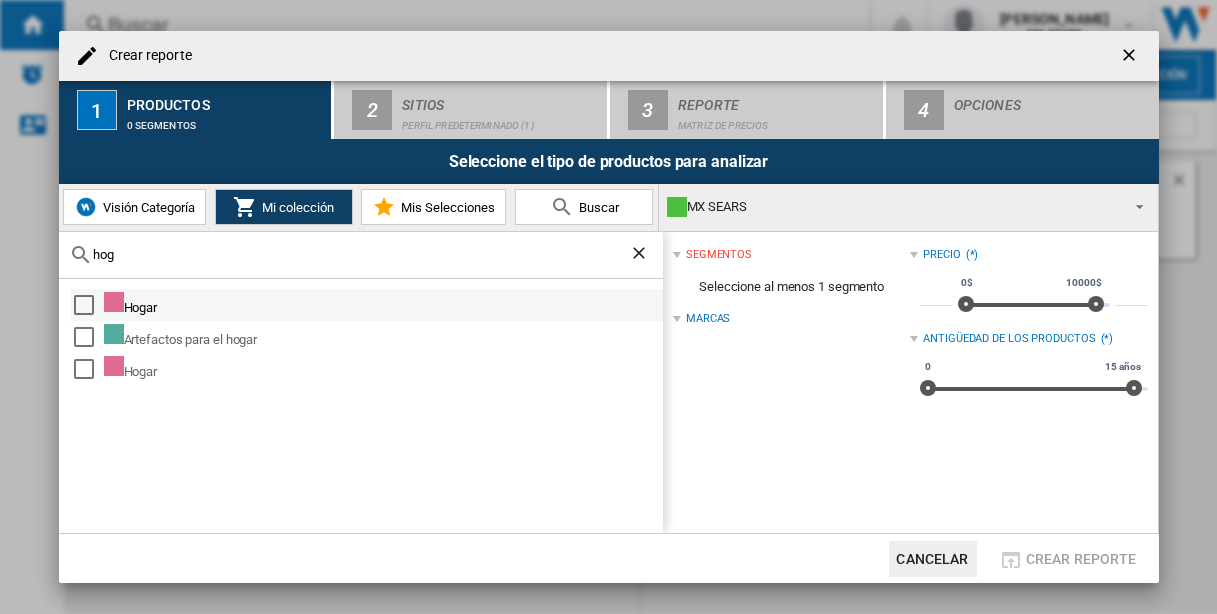 click at bounding box center [89, 305] 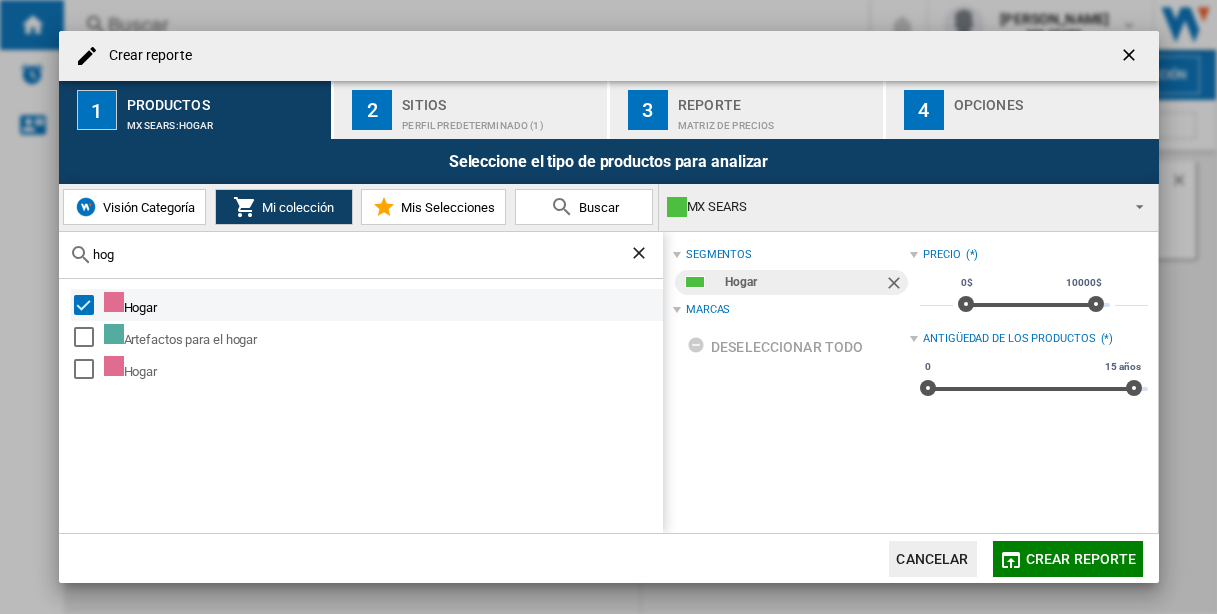 click on "Hogar" at bounding box center (382, 305) 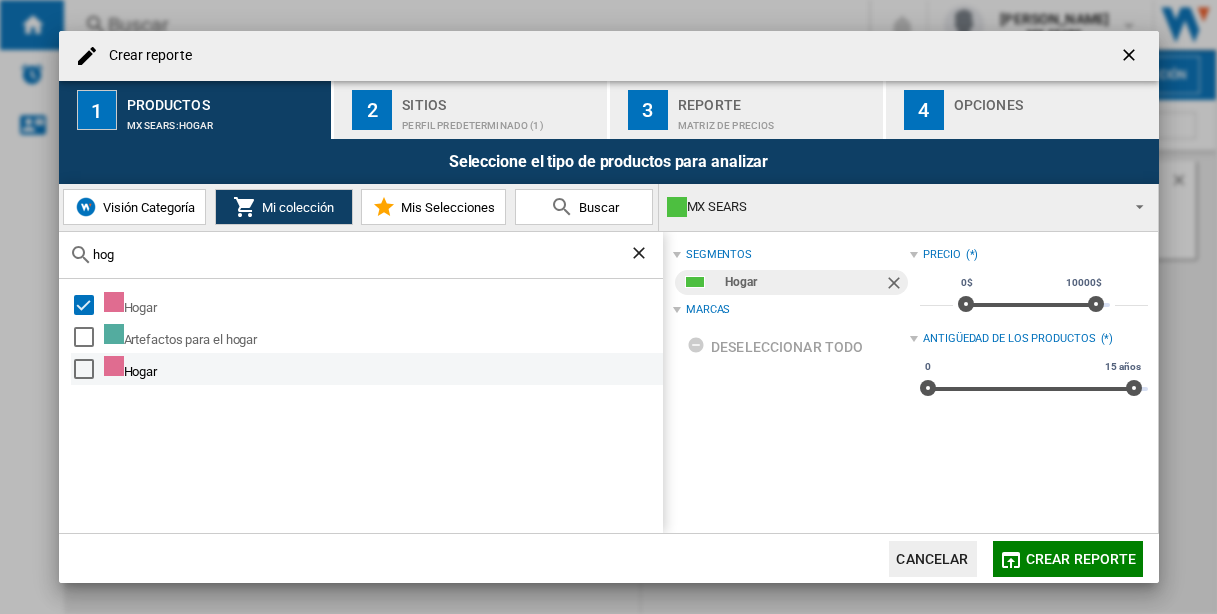 click on "Hogar" at bounding box center (382, 369) 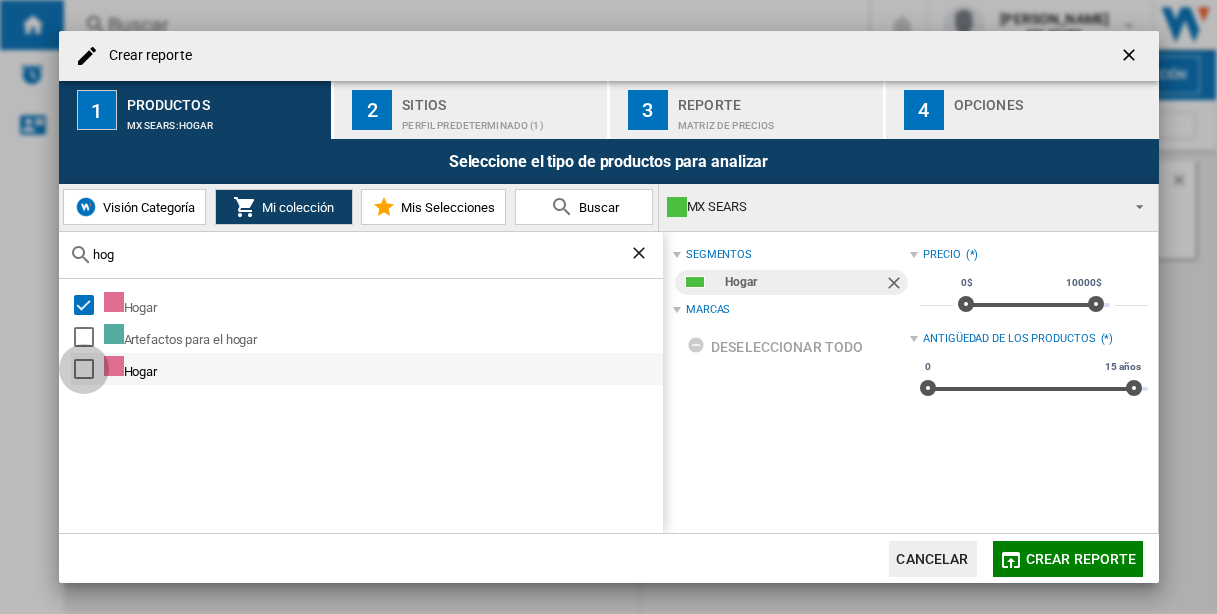 click at bounding box center [84, 369] 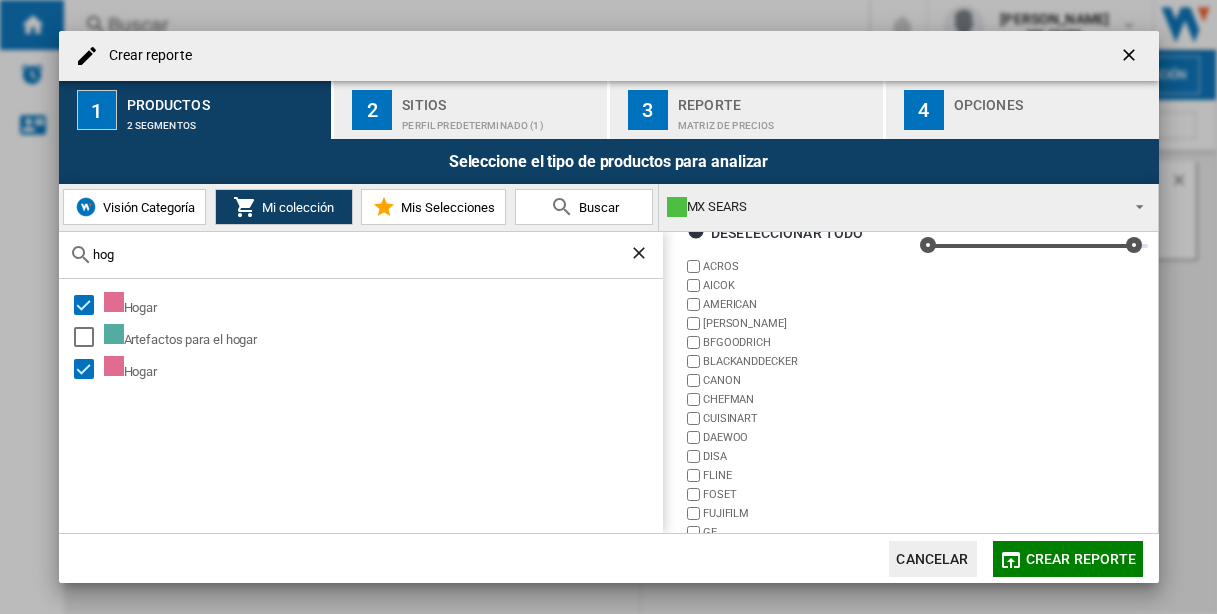 scroll, scrollTop: 140, scrollLeft: 0, axis: vertical 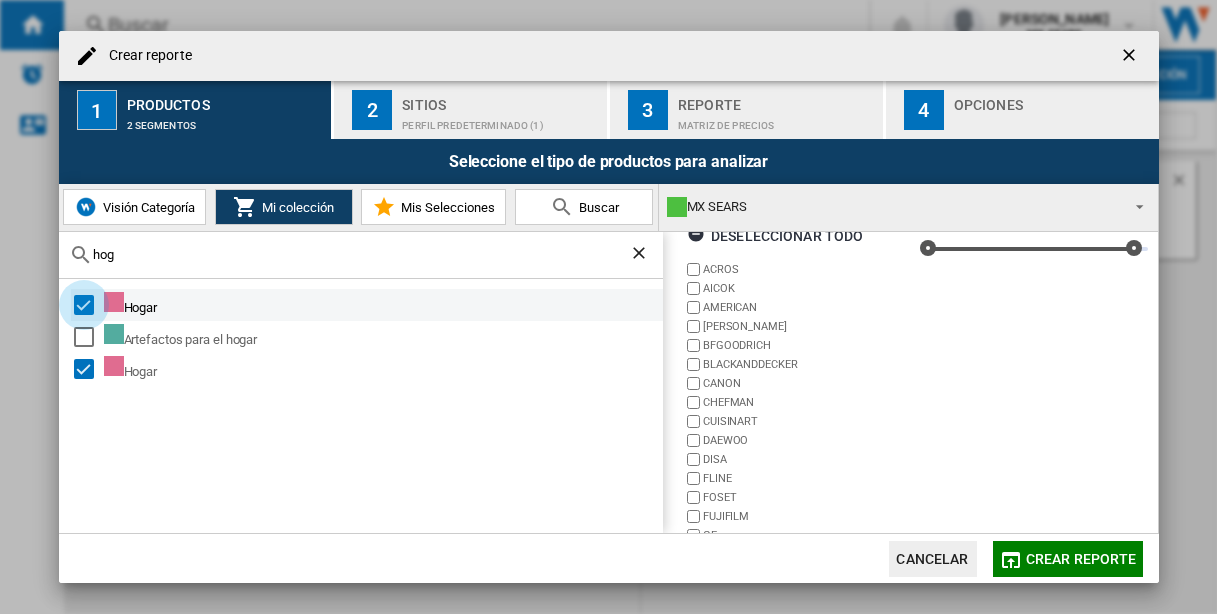 click at bounding box center [84, 305] 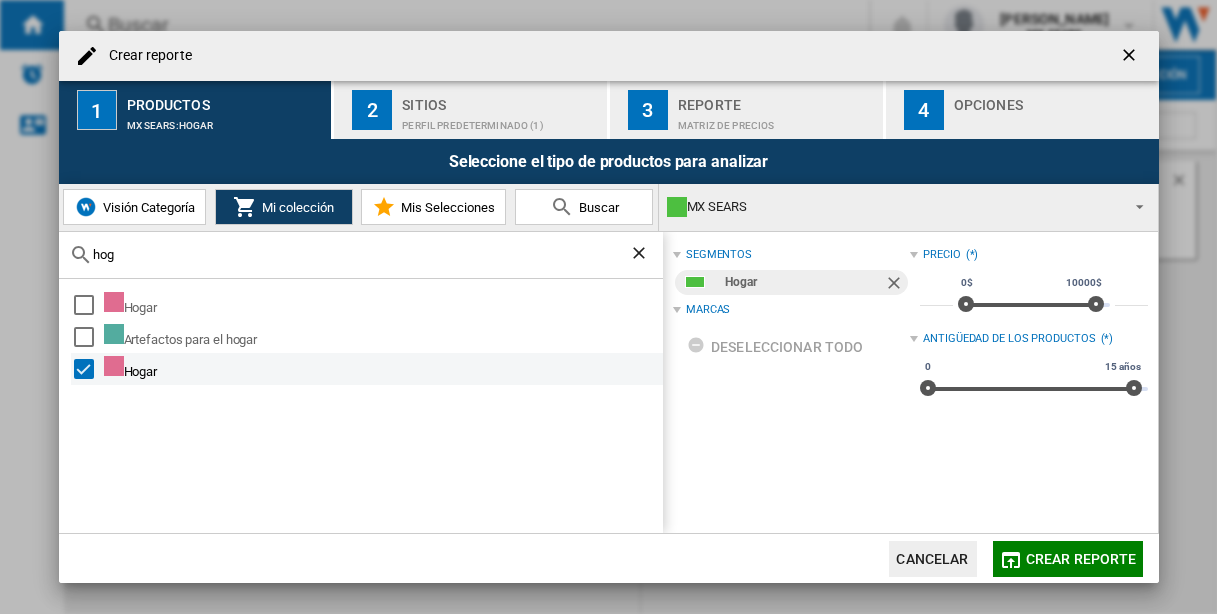 click at bounding box center [89, 369] 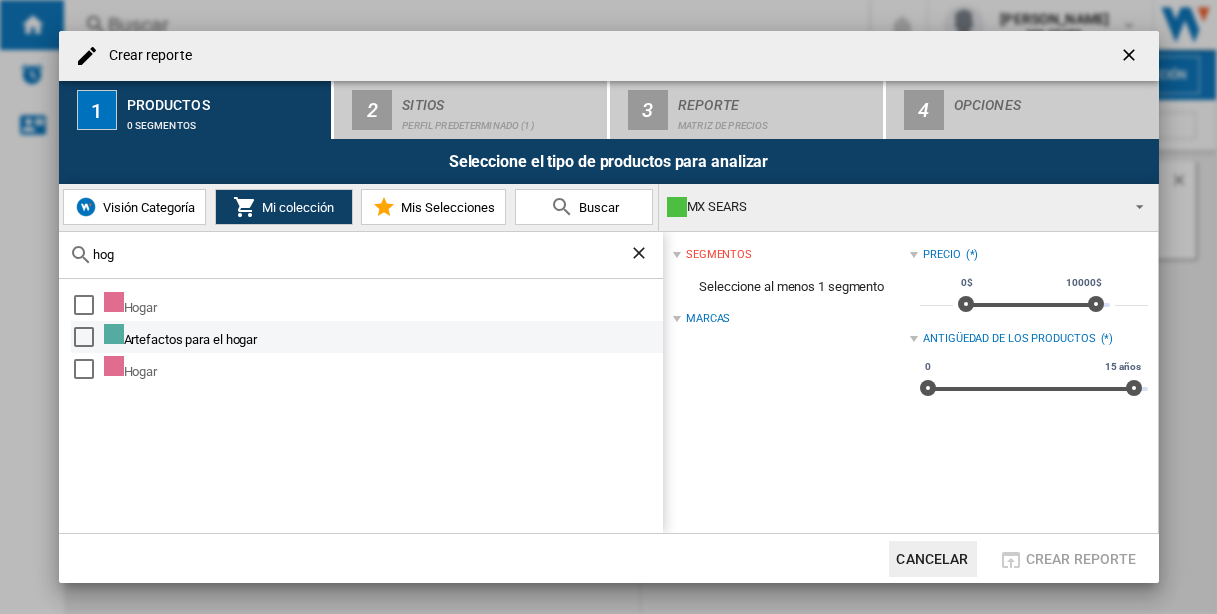 click at bounding box center [84, 337] 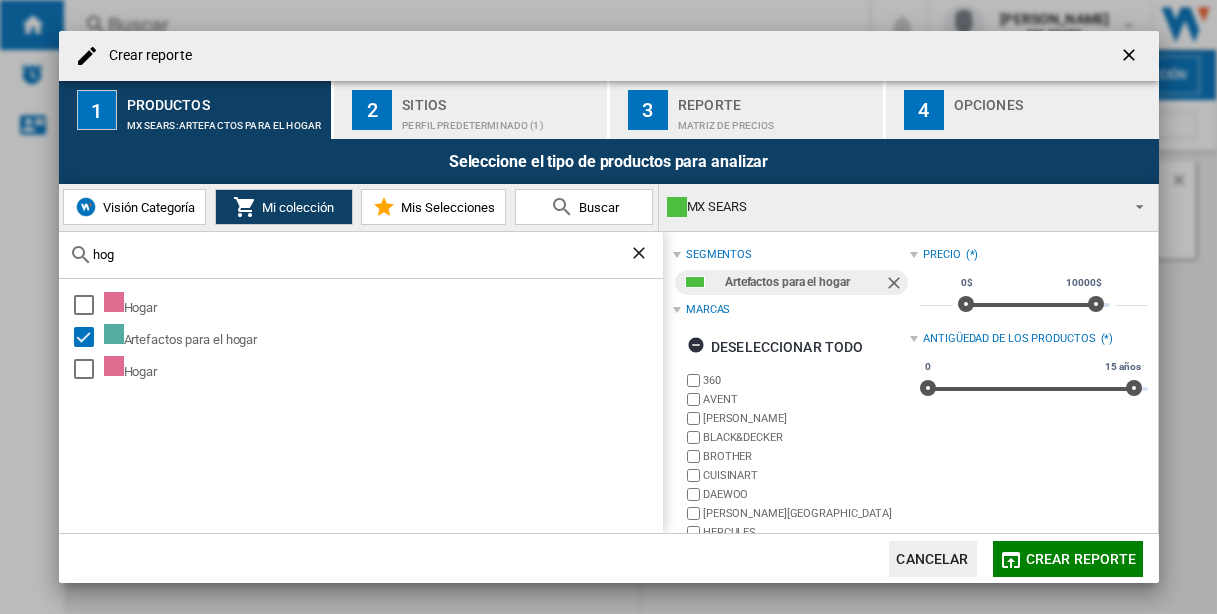click on "hog" at bounding box center [361, 255] 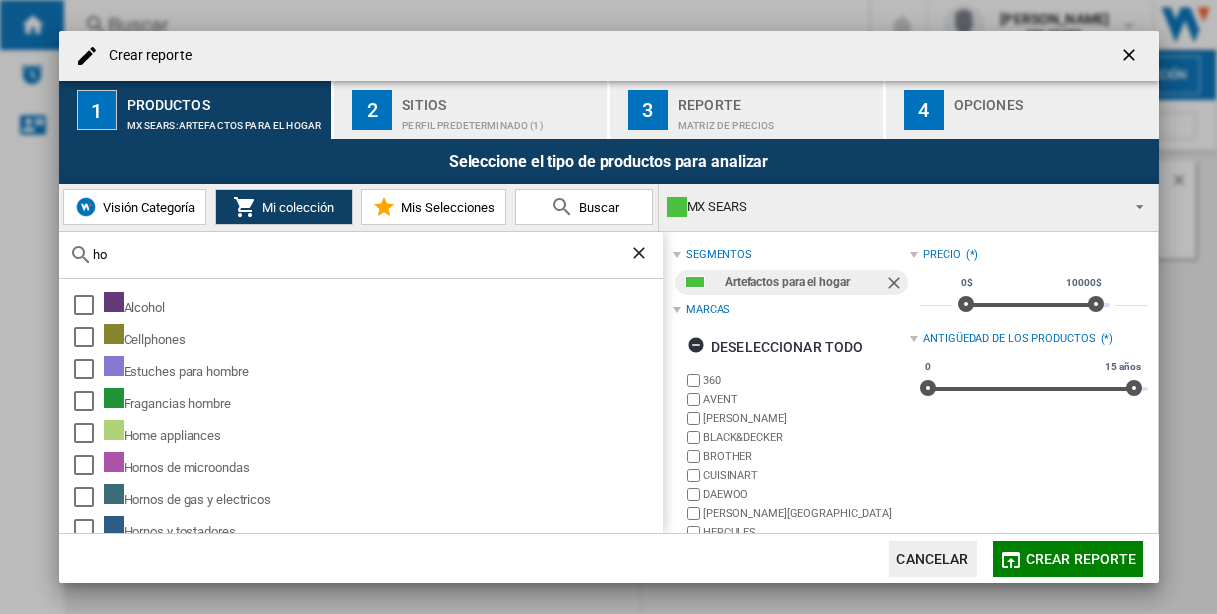type on "h" 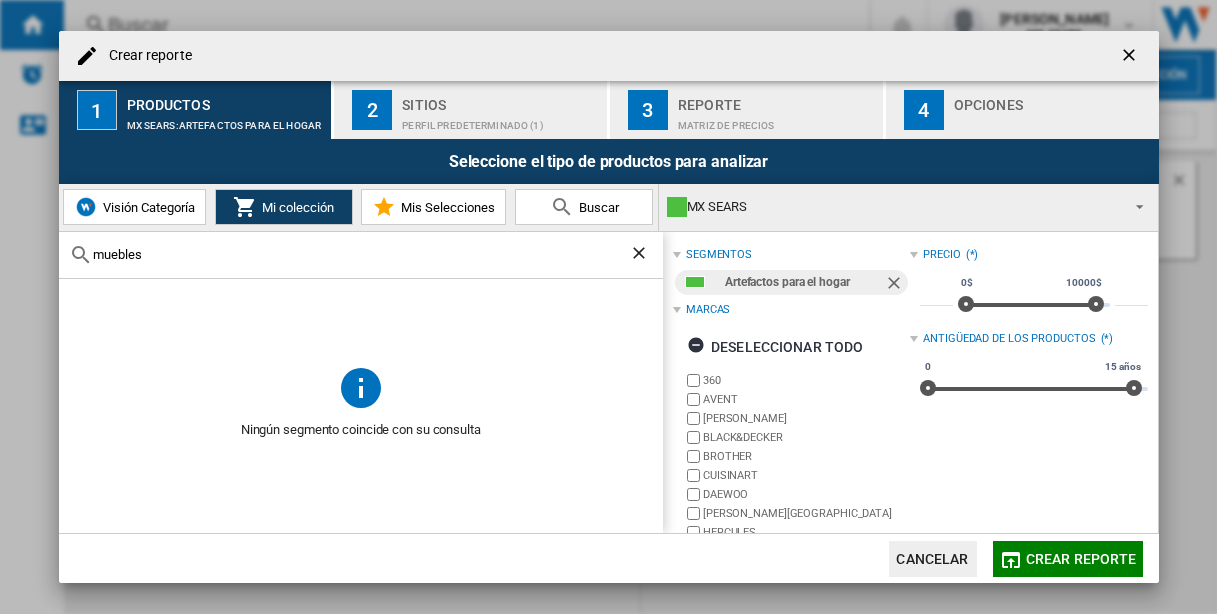 drag, startPoint x: 144, startPoint y: 251, endPoint x: 101, endPoint y: 251, distance: 43 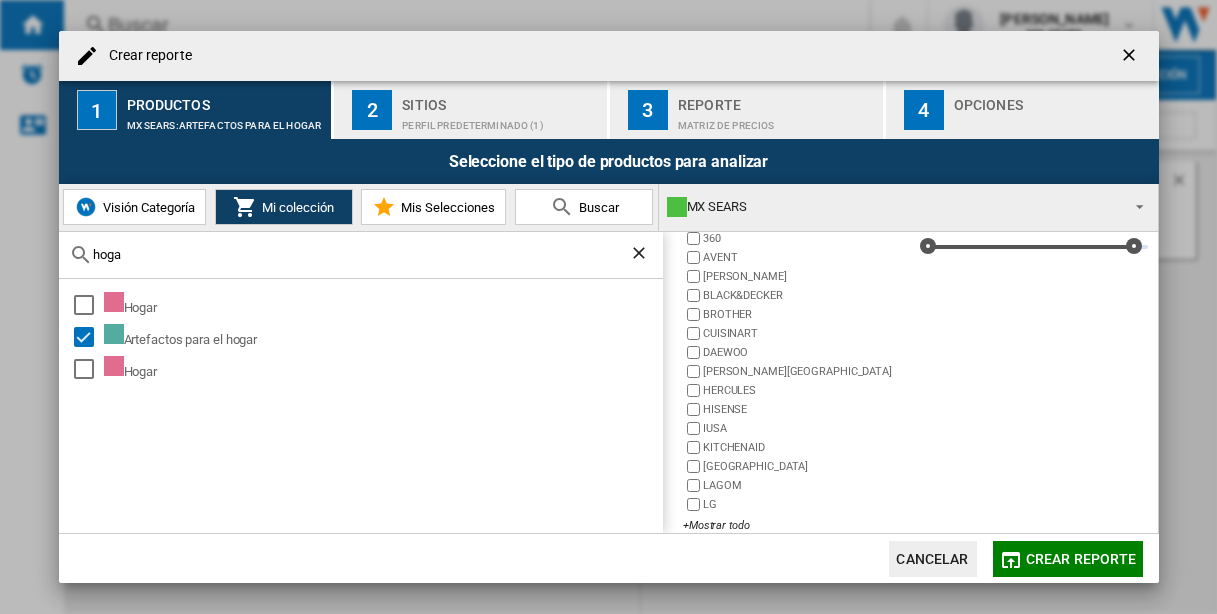 scroll, scrollTop: 150, scrollLeft: 0, axis: vertical 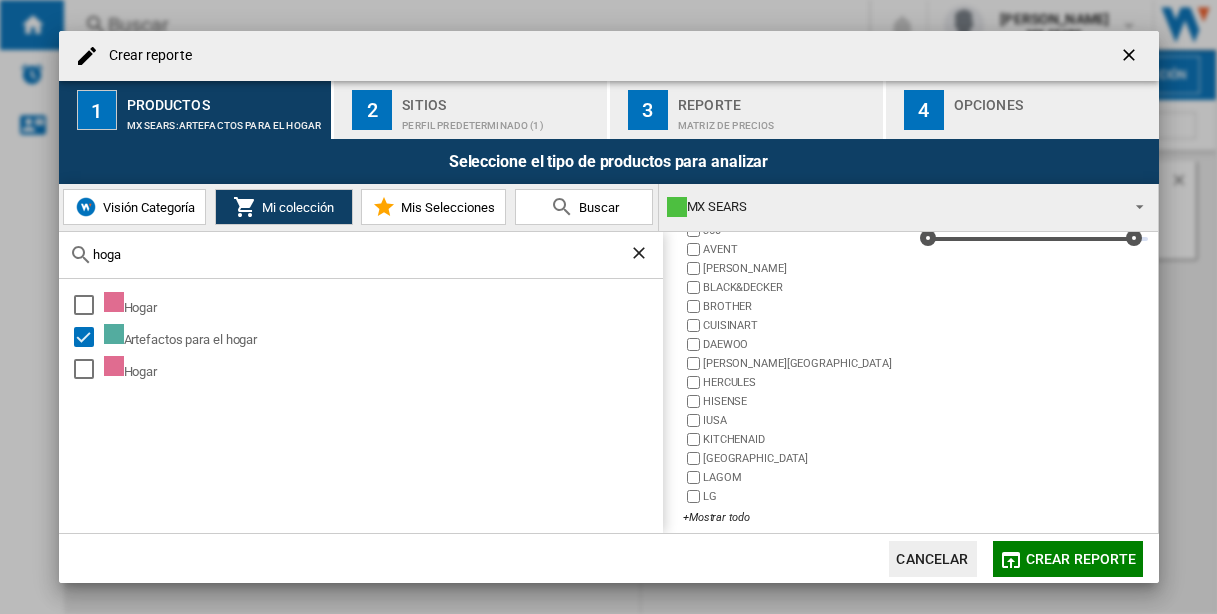 type on "hoga" 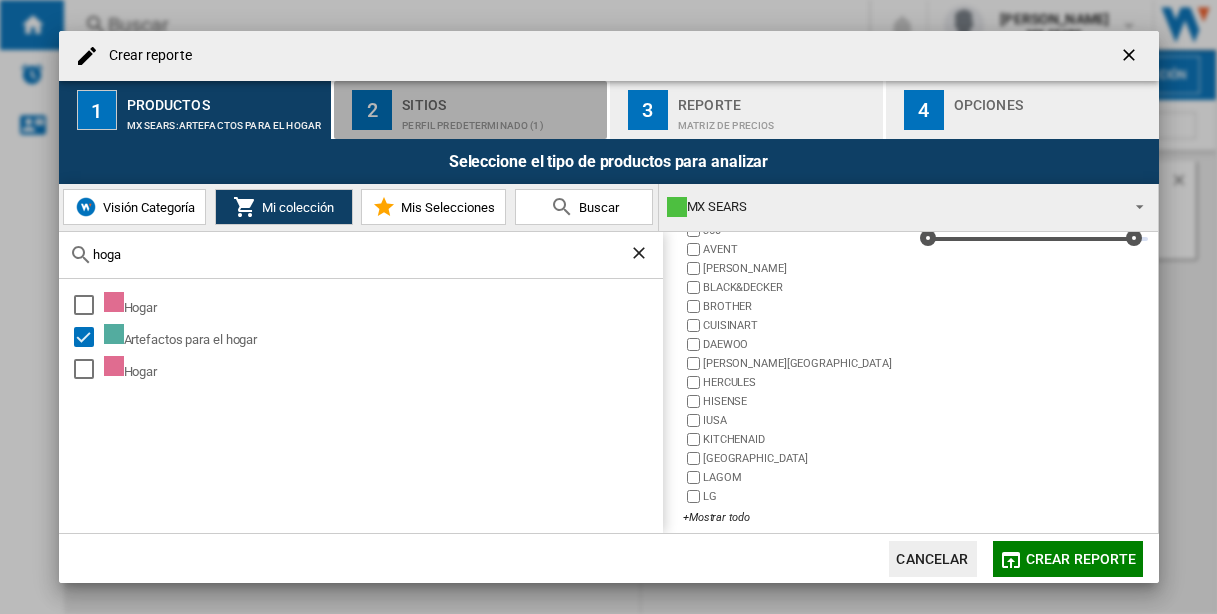 click on "Perfil predeterminado (1)" at bounding box center (500, 120) 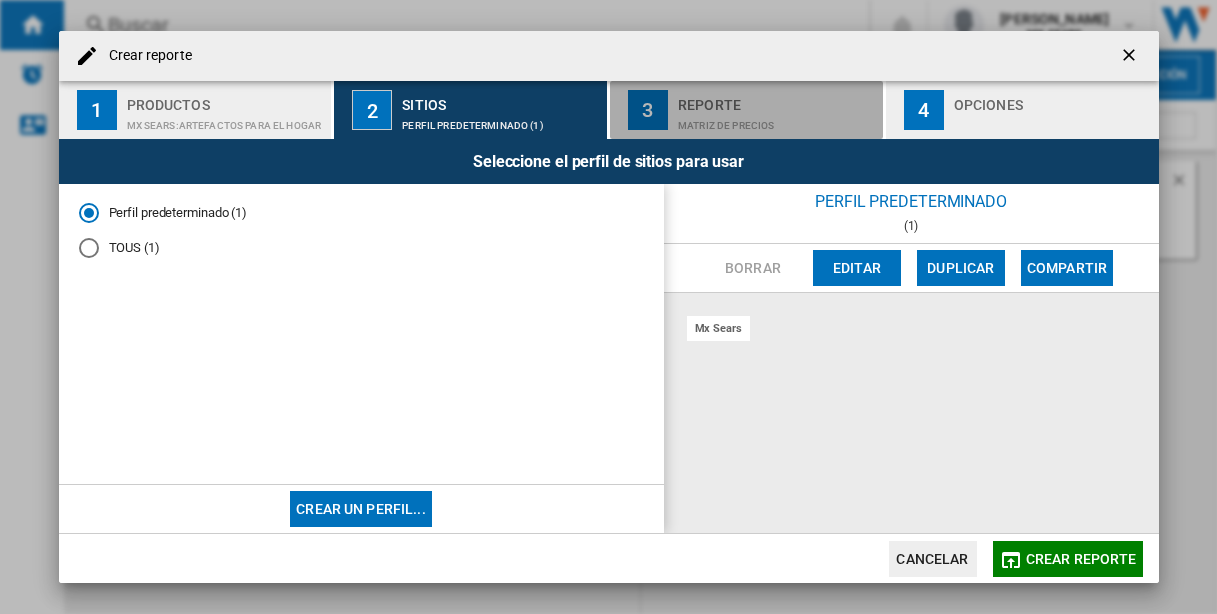 click on "Reporte" at bounding box center (776, 99) 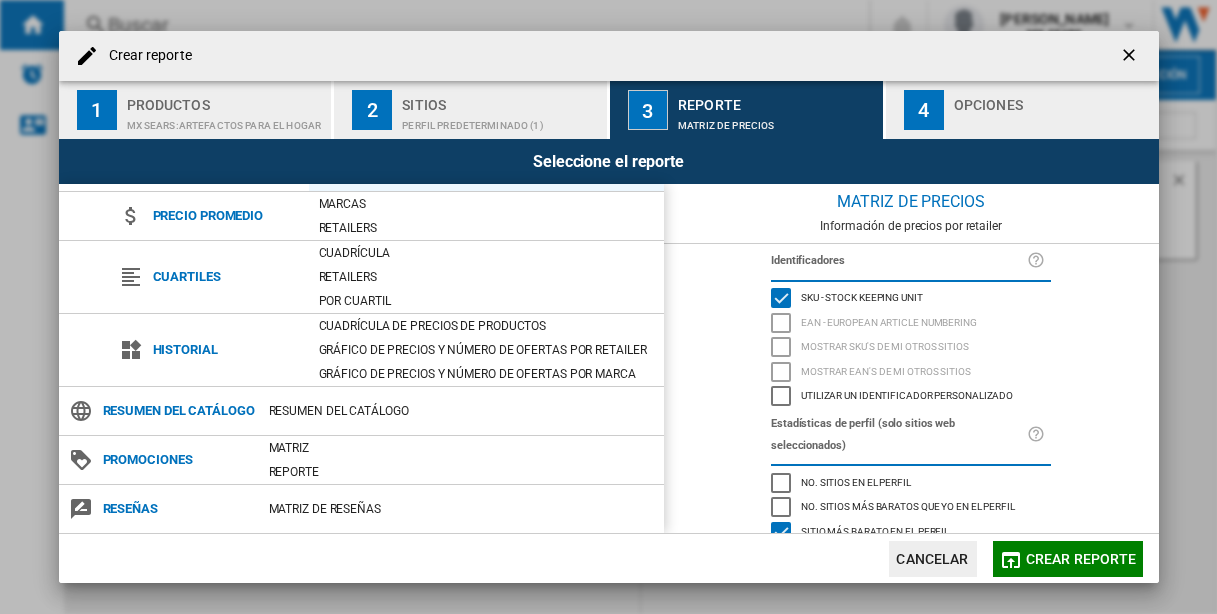 scroll, scrollTop: 216, scrollLeft: 0, axis: vertical 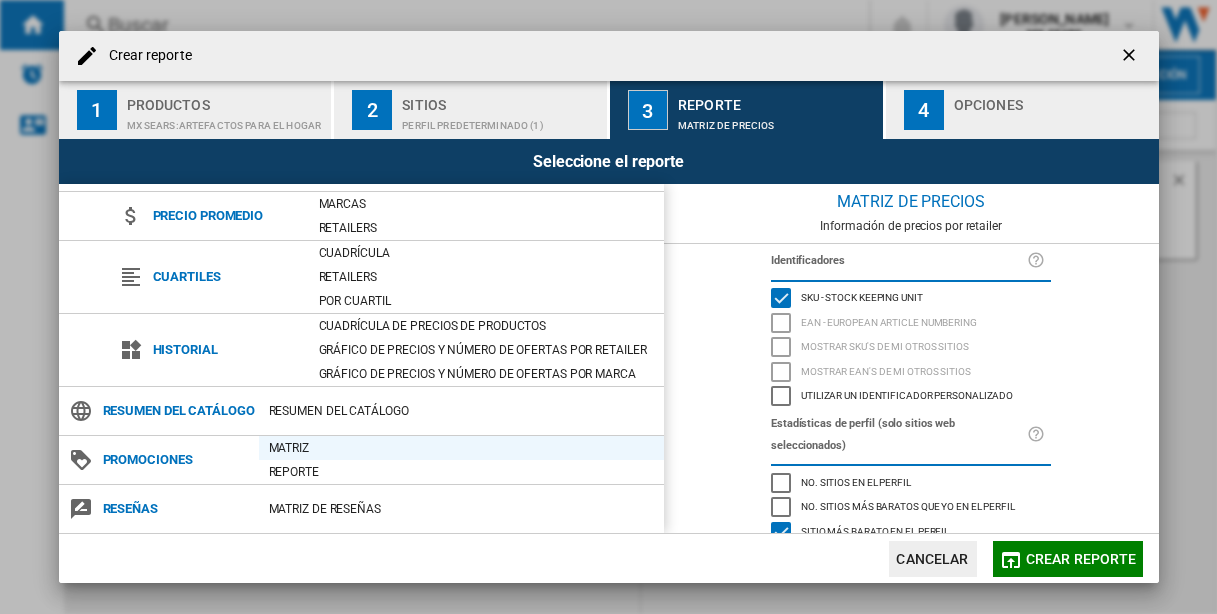 click on "Matriz" at bounding box center (461, 448) 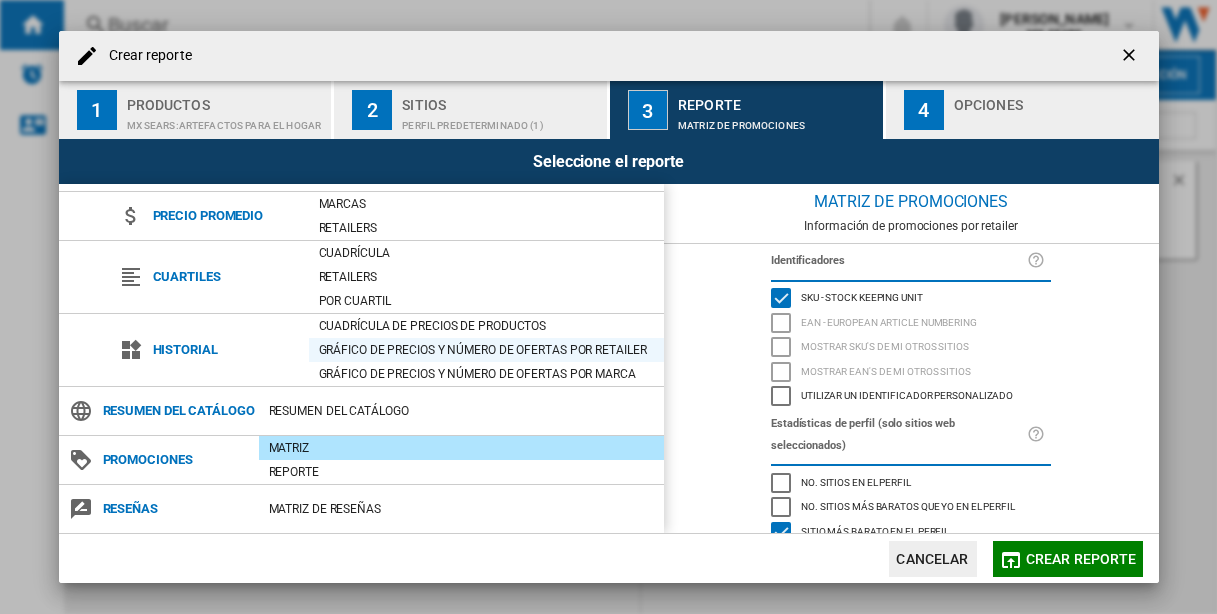 click on "Gráfico de precios y número de ofertas por retailer" at bounding box center [486, 350] 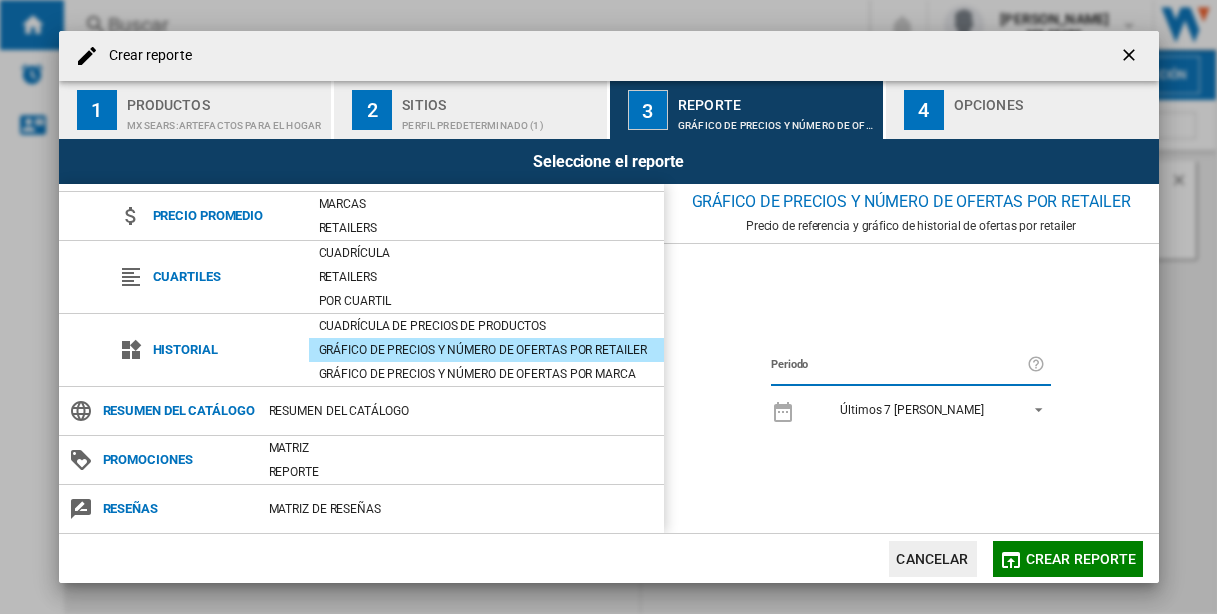 drag, startPoint x: 557, startPoint y: 41, endPoint x: 533, endPoint y: 42, distance: 24.020824 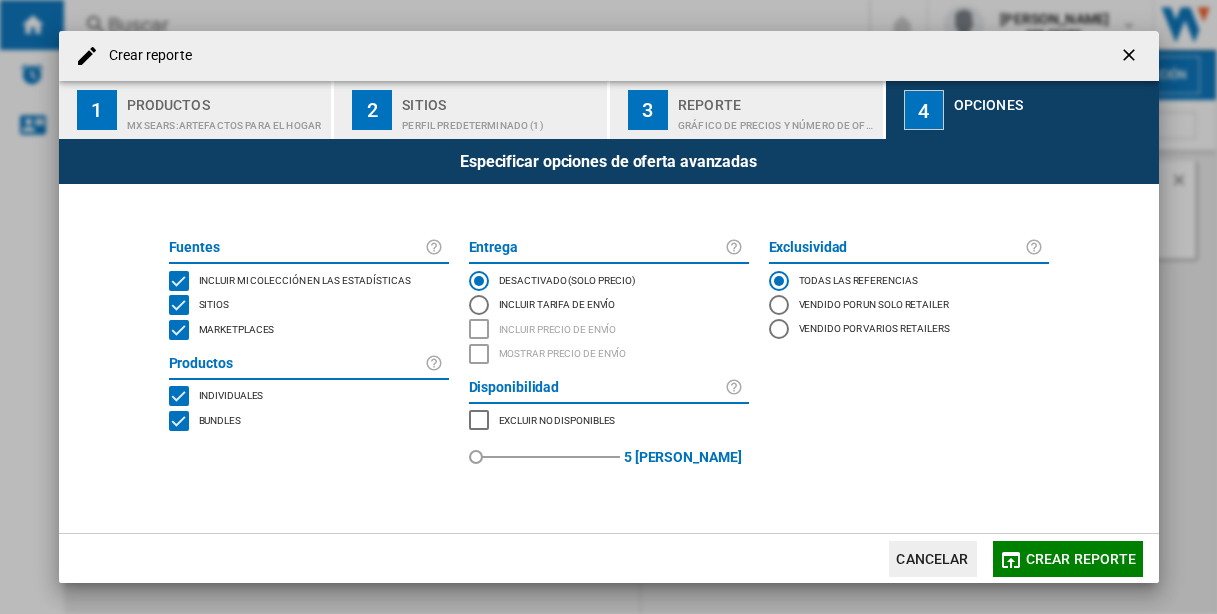 click on "Reporte" at bounding box center (776, 99) 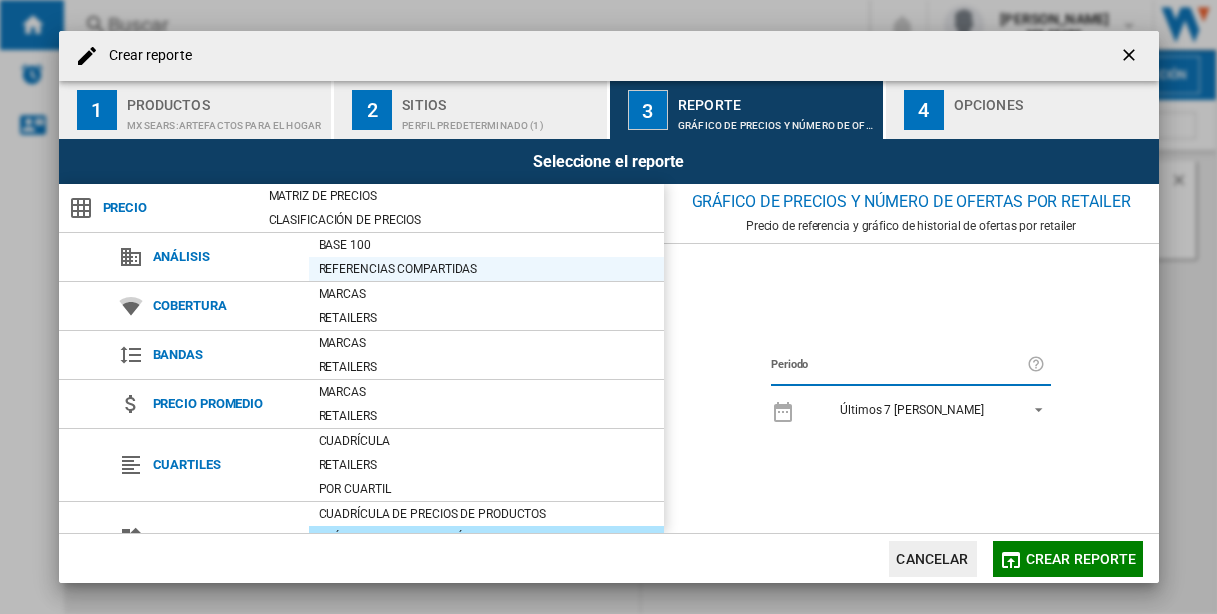 click on "Referencias compartidas" at bounding box center [486, 269] 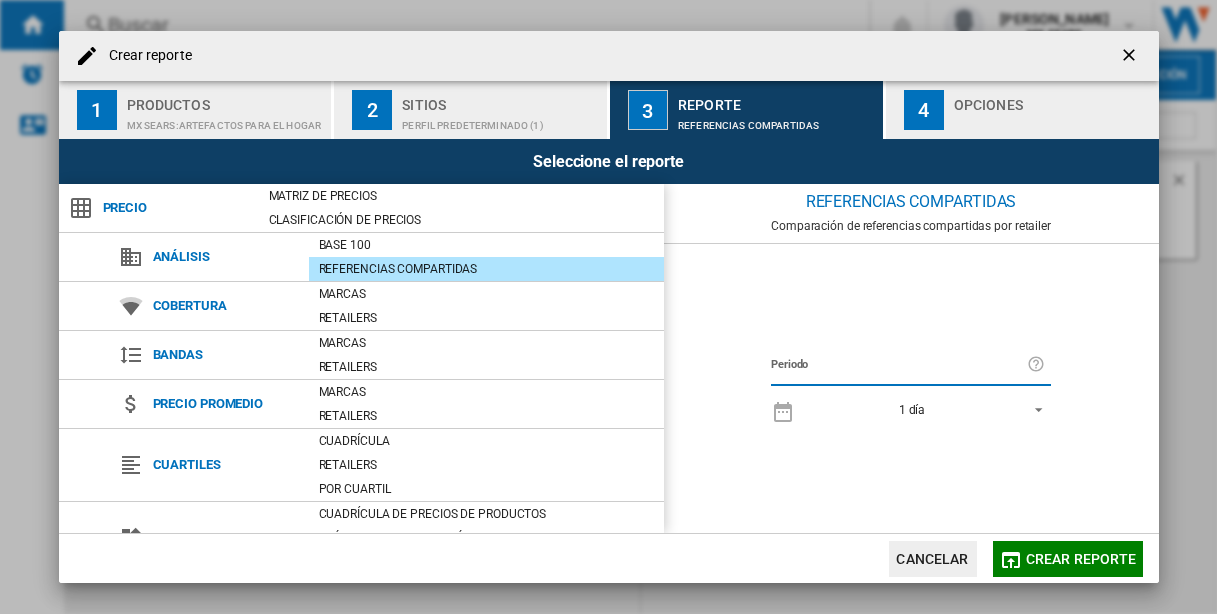 click on "Perfil predeterminado (1)" at bounding box center [500, 120] 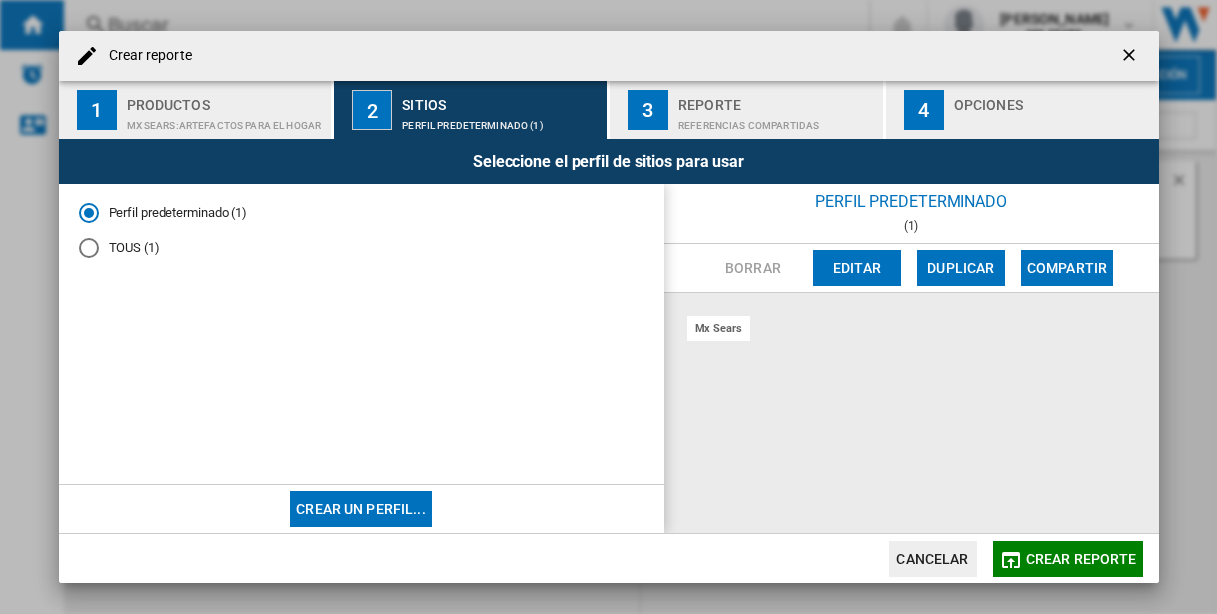click on "Crear un perfil..." at bounding box center (361, 509) 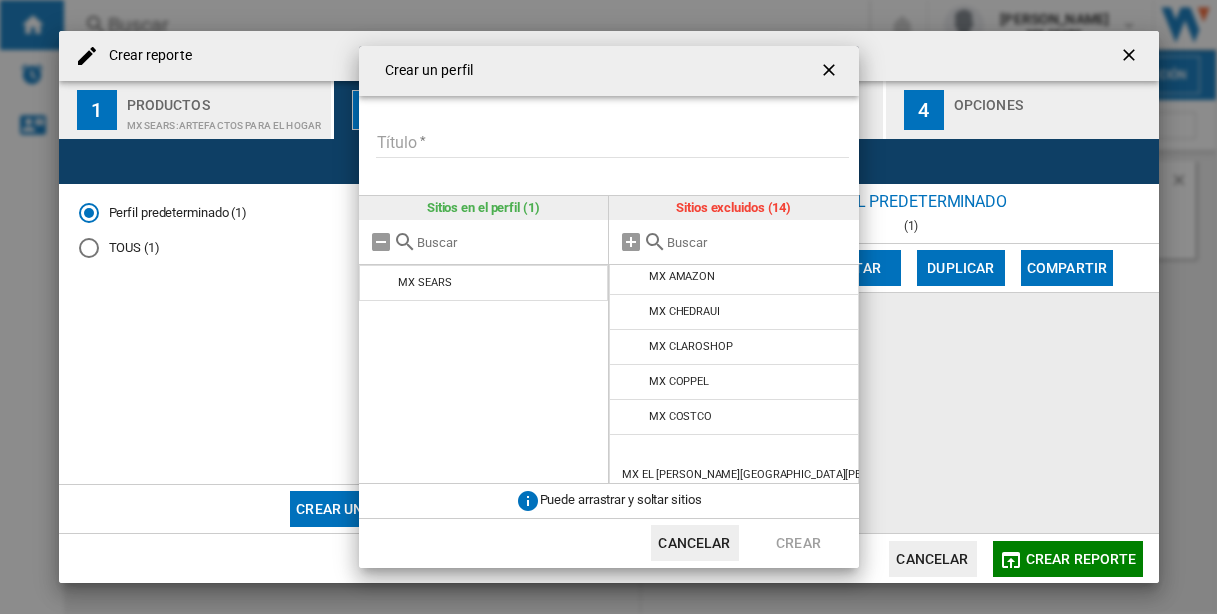scroll, scrollTop: 0, scrollLeft: 0, axis: both 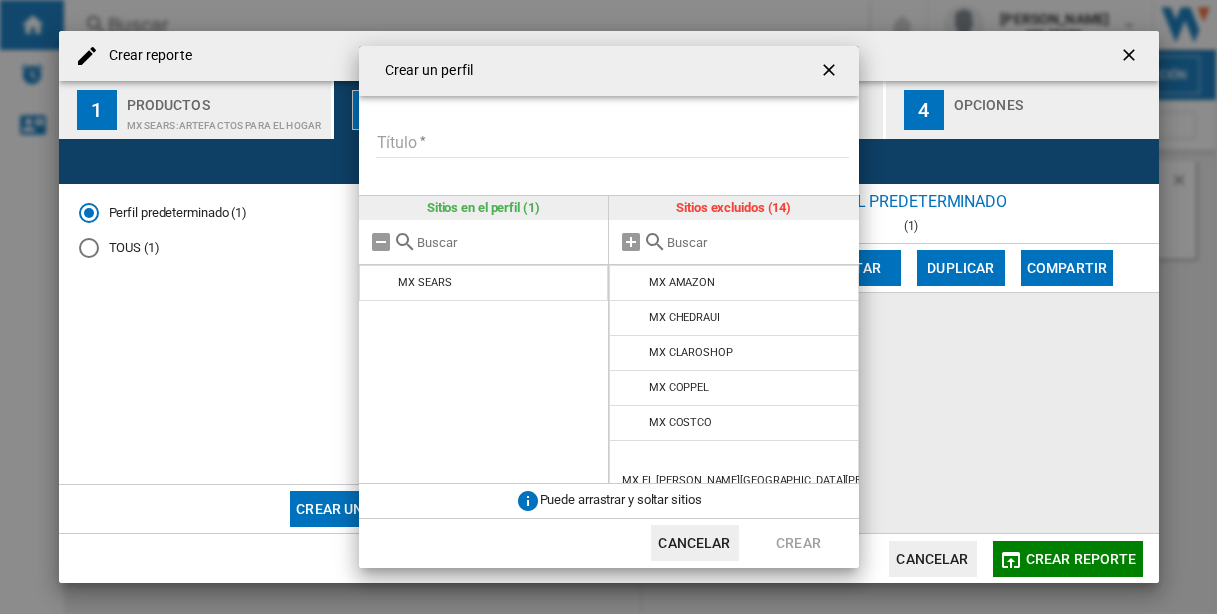 click at bounding box center (758, 242) 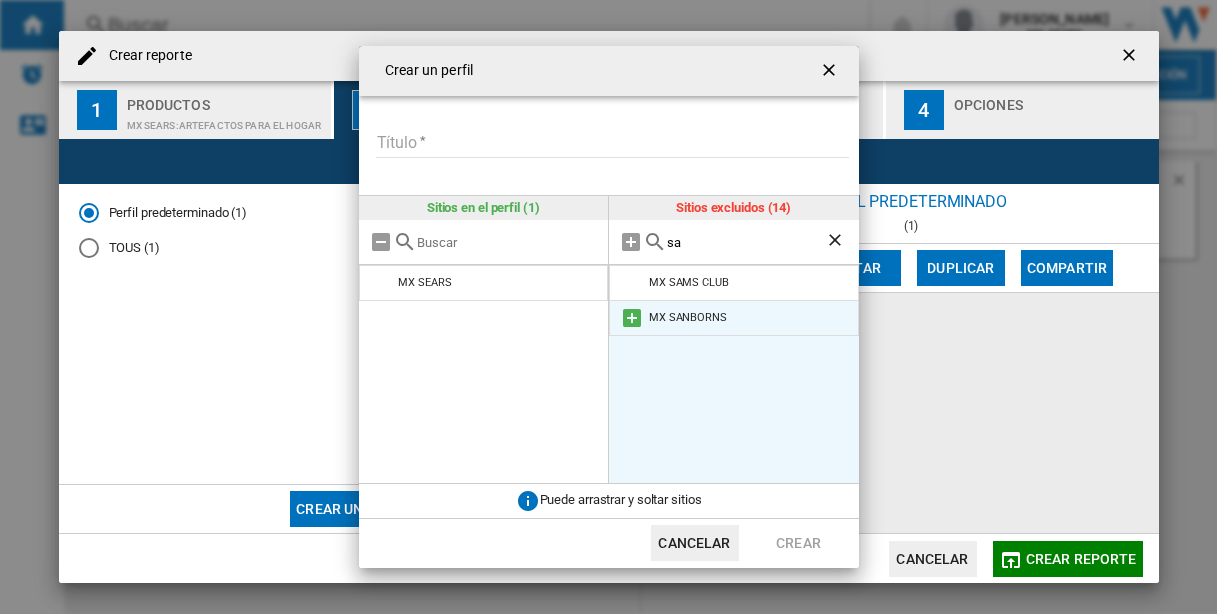 click on "MX SANBORNS" at bounding box center [688, 317] 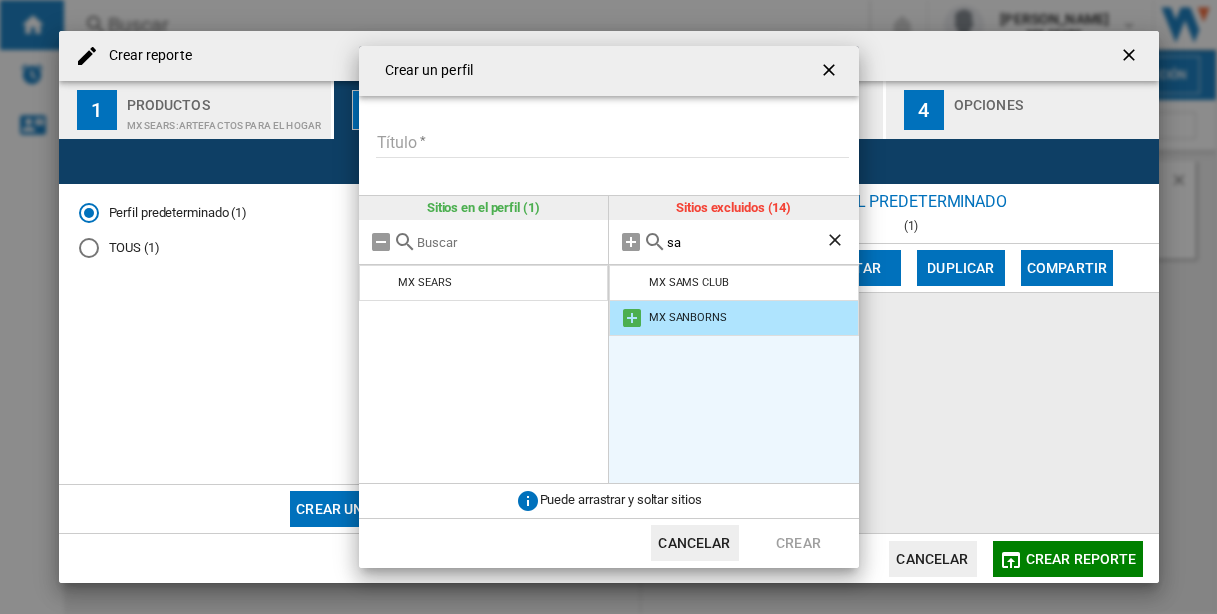 click at bounding box center (632, 318) 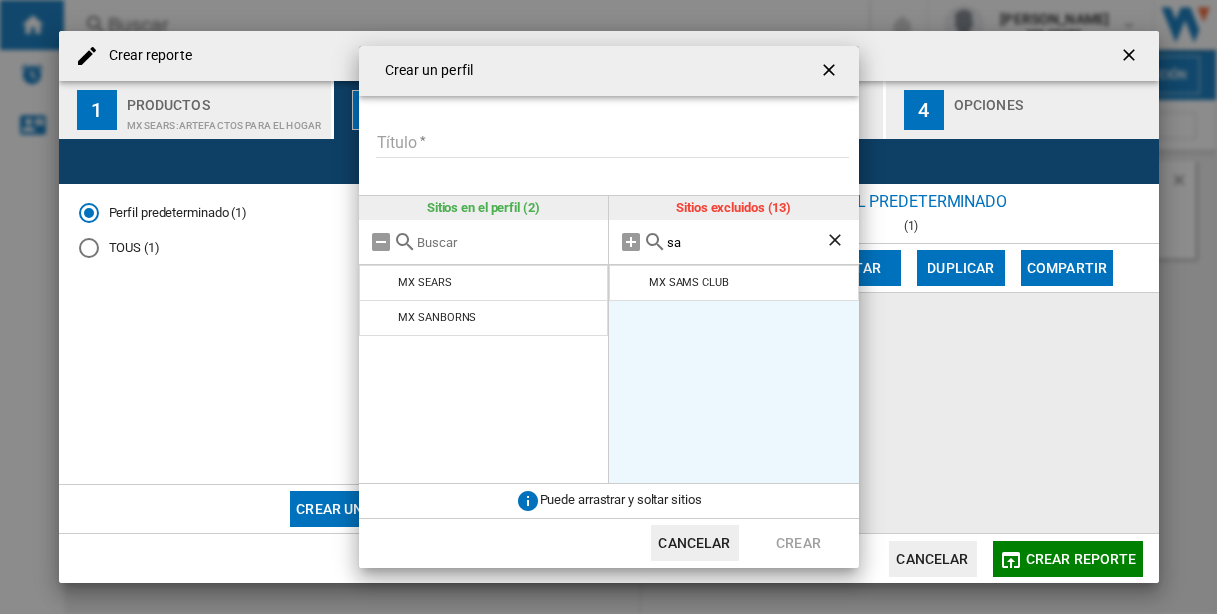 click on "sa" at bounding box center [746, 242] 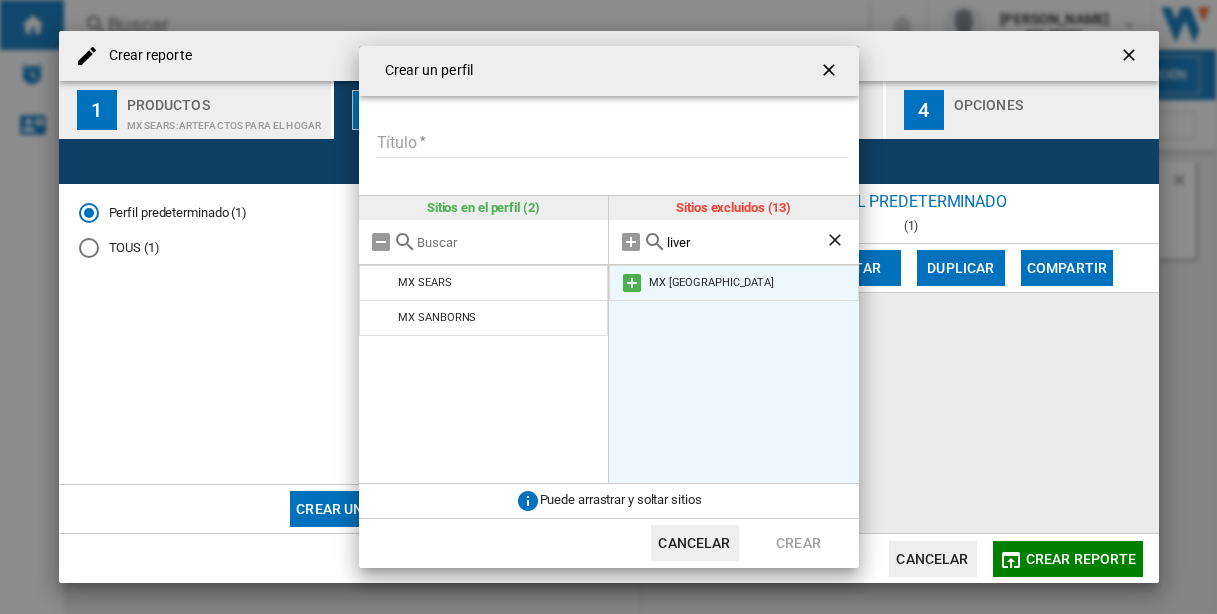 click on "MX [GEOGRAPHIC_DATA]" at bounding box center [734, 283] 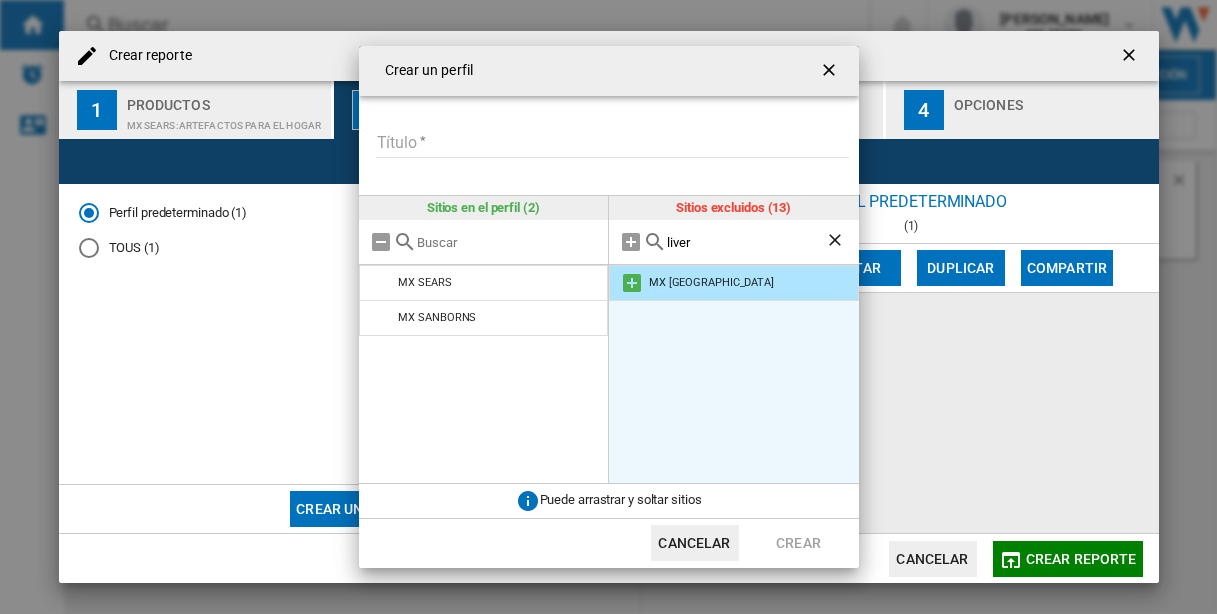 click at bounding box center (632, 283) 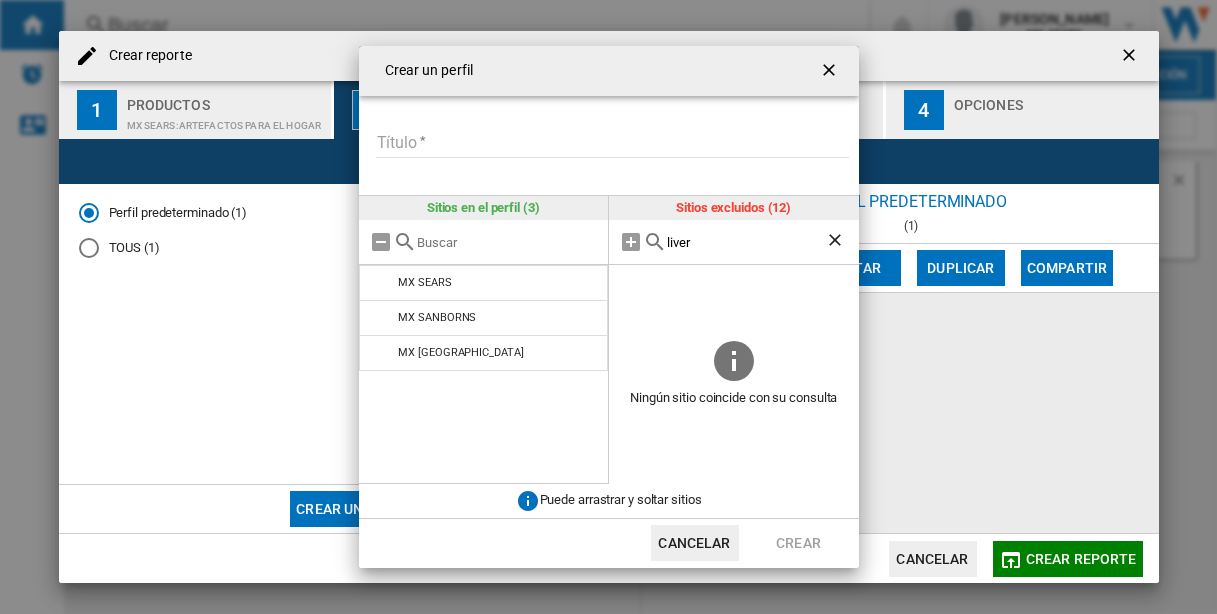 click on "liver" at bounding box center (746, 242) 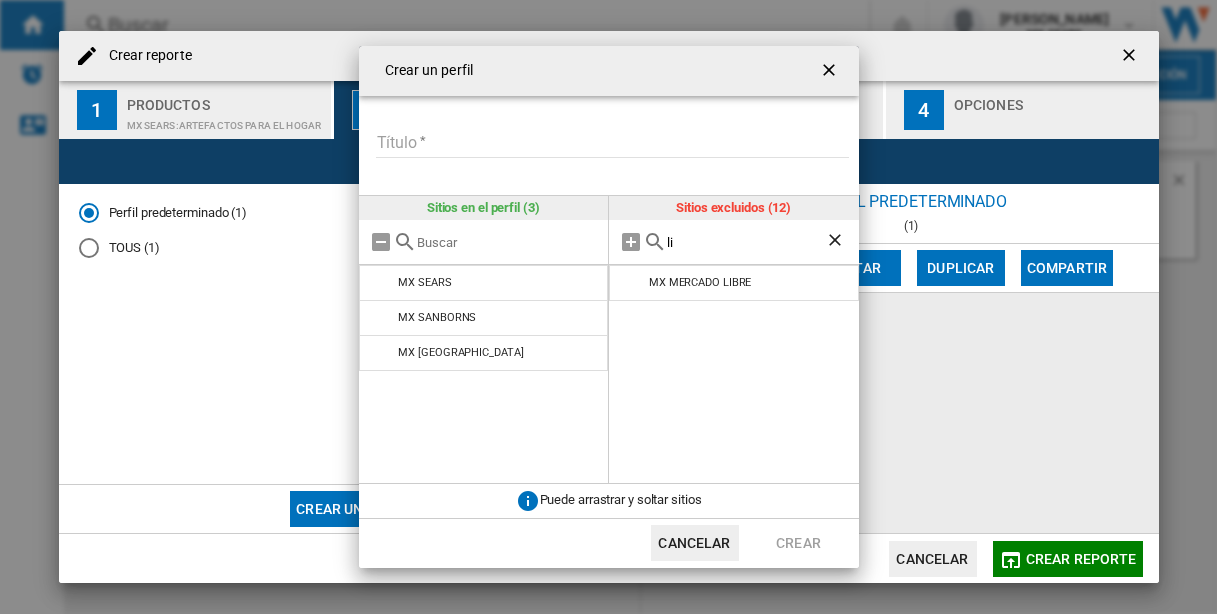 type on "l" 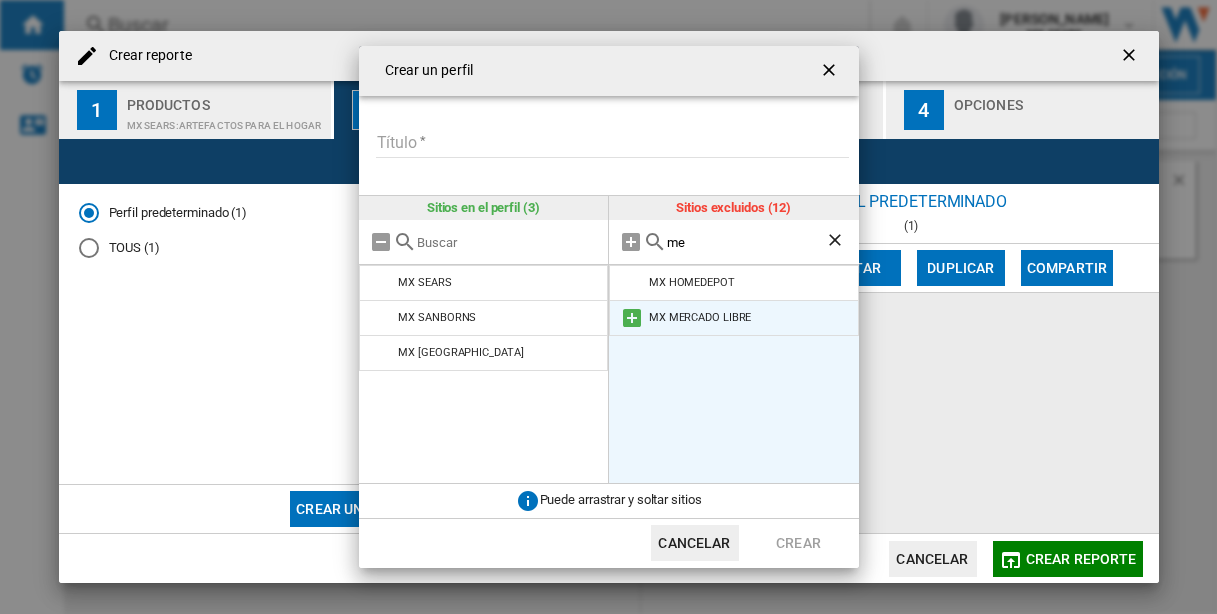 type on "me" 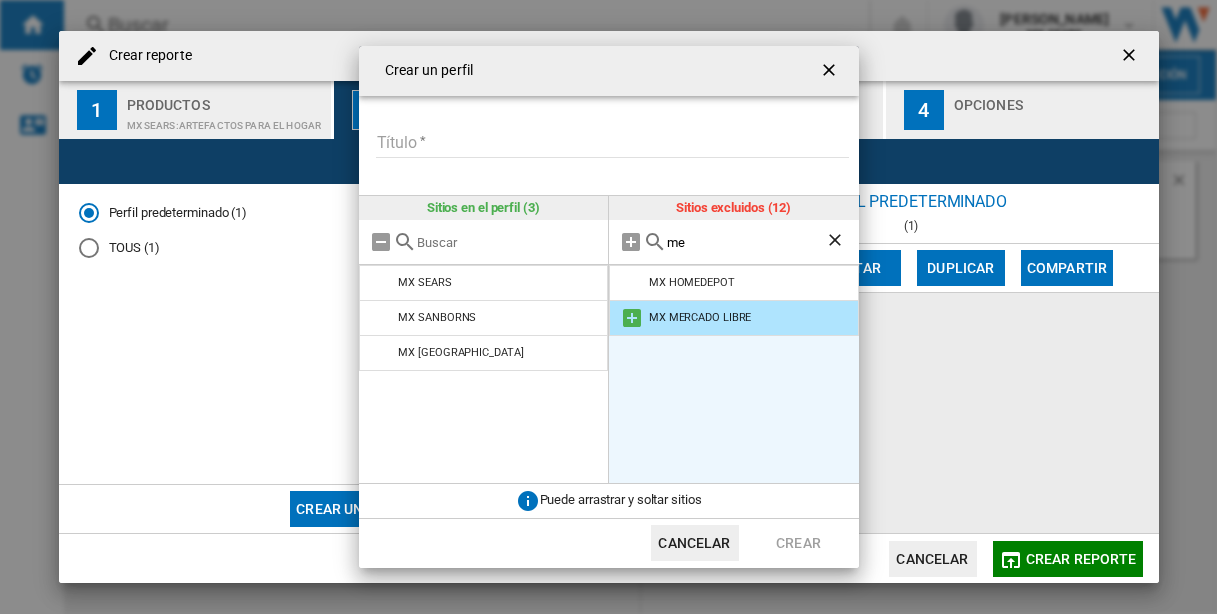 click at bounding box center [632, 318] 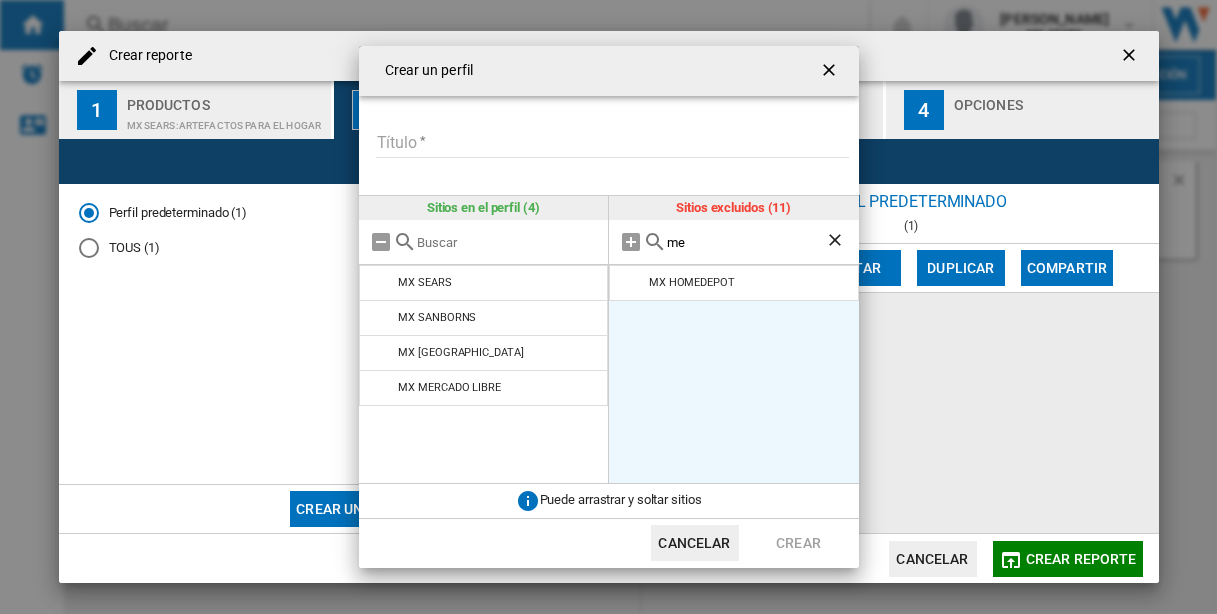 click 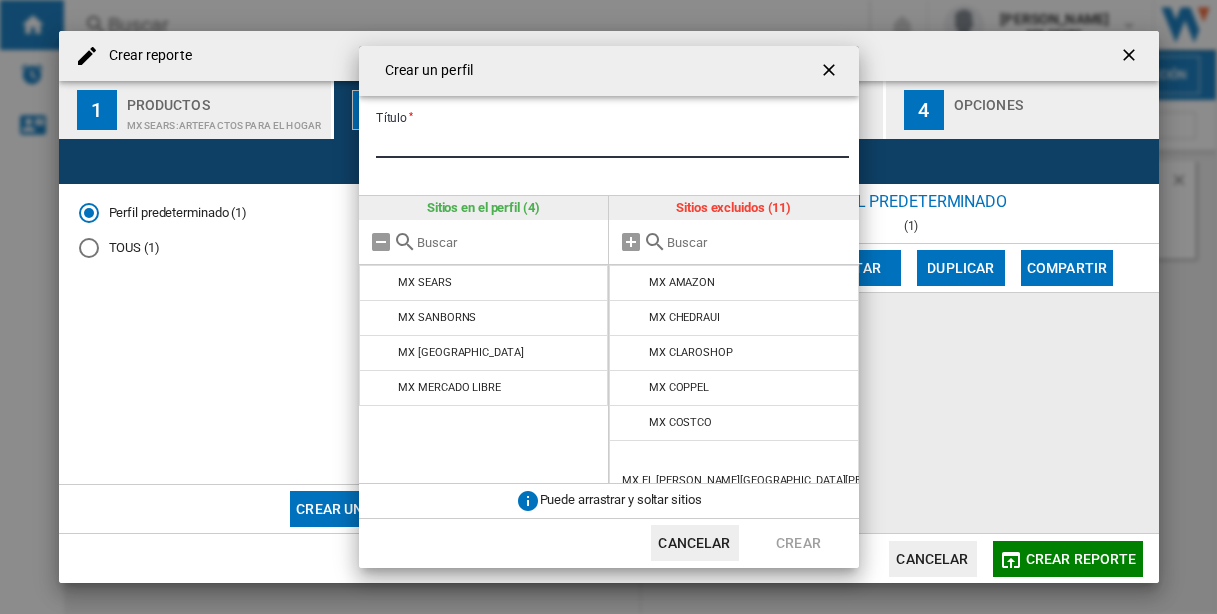 click on "Título" at bounding box center (612, 143) 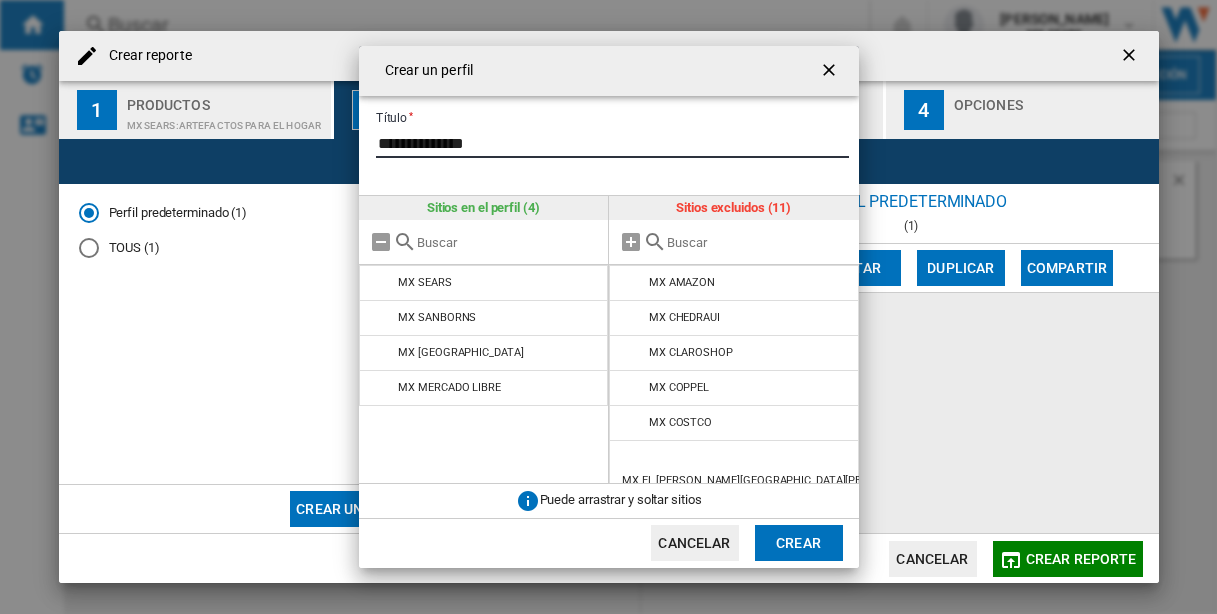type on "**********" 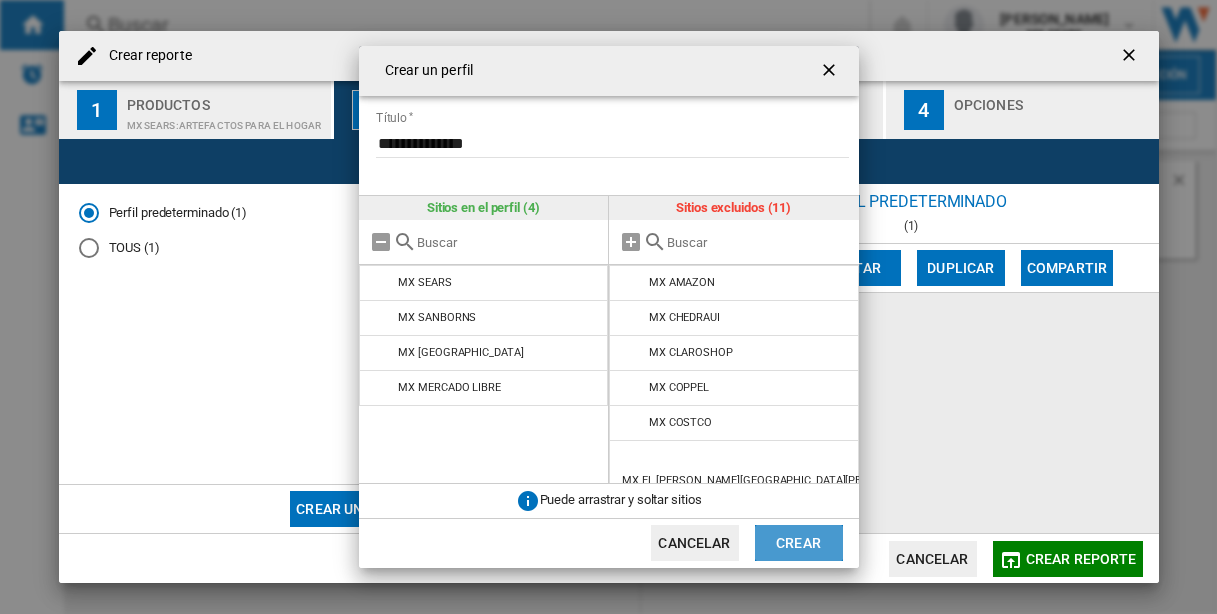 click on "Crear" 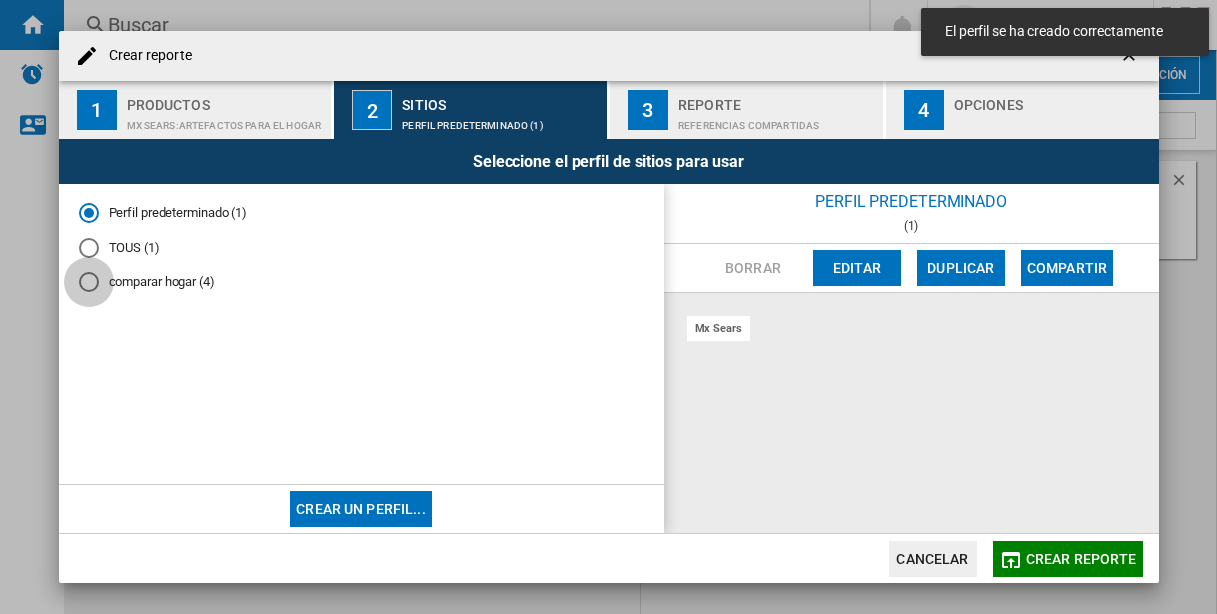 click at bounding box center (89, 282) 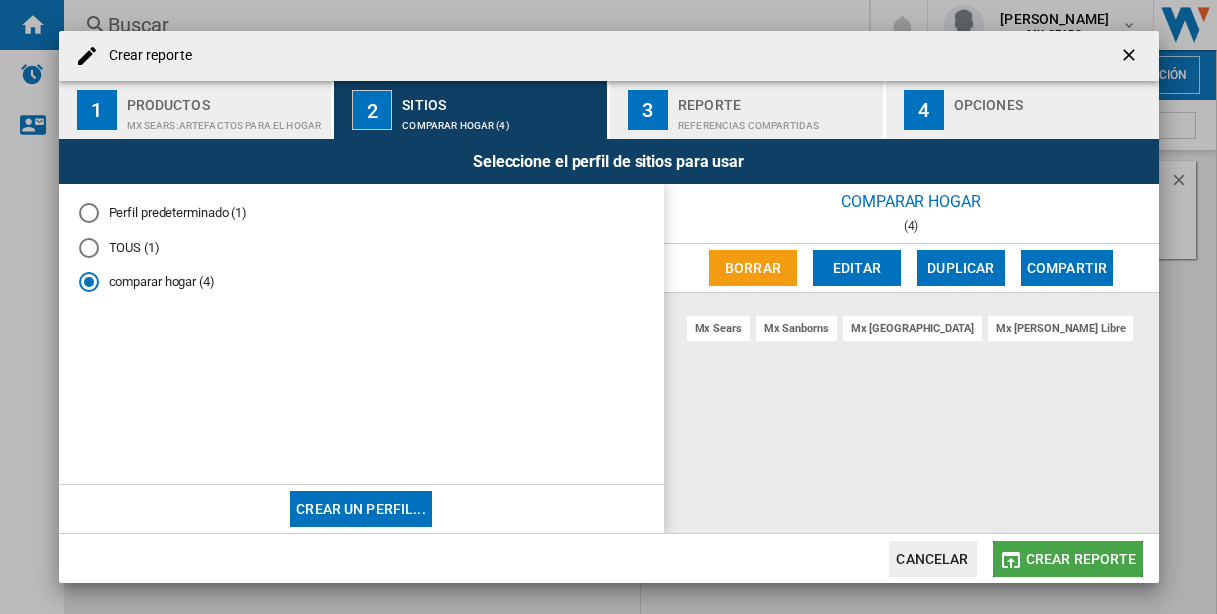 click 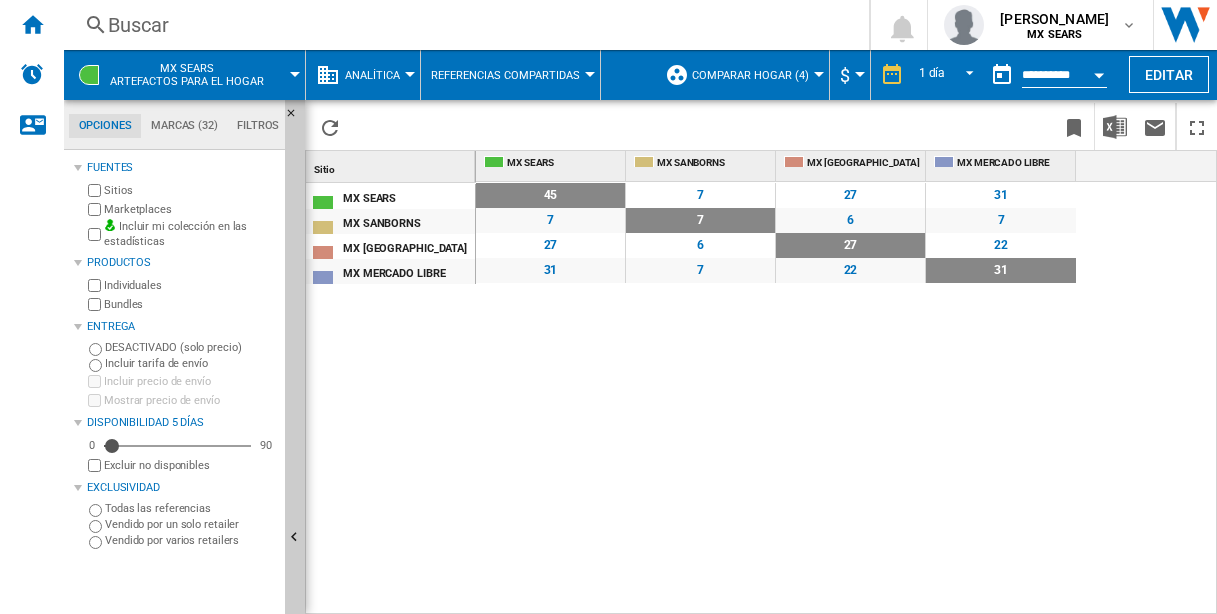 click on "45" at bounding box center (550, 195) 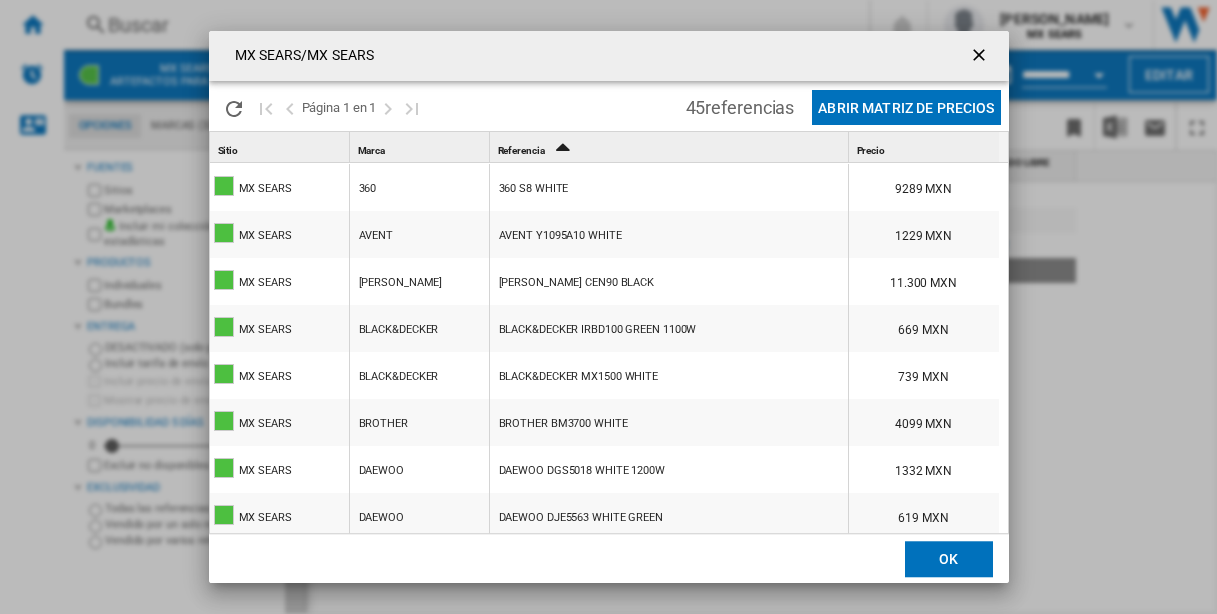 scroll, scrollTop: 2, scrollLeft: 0, axis: vertical 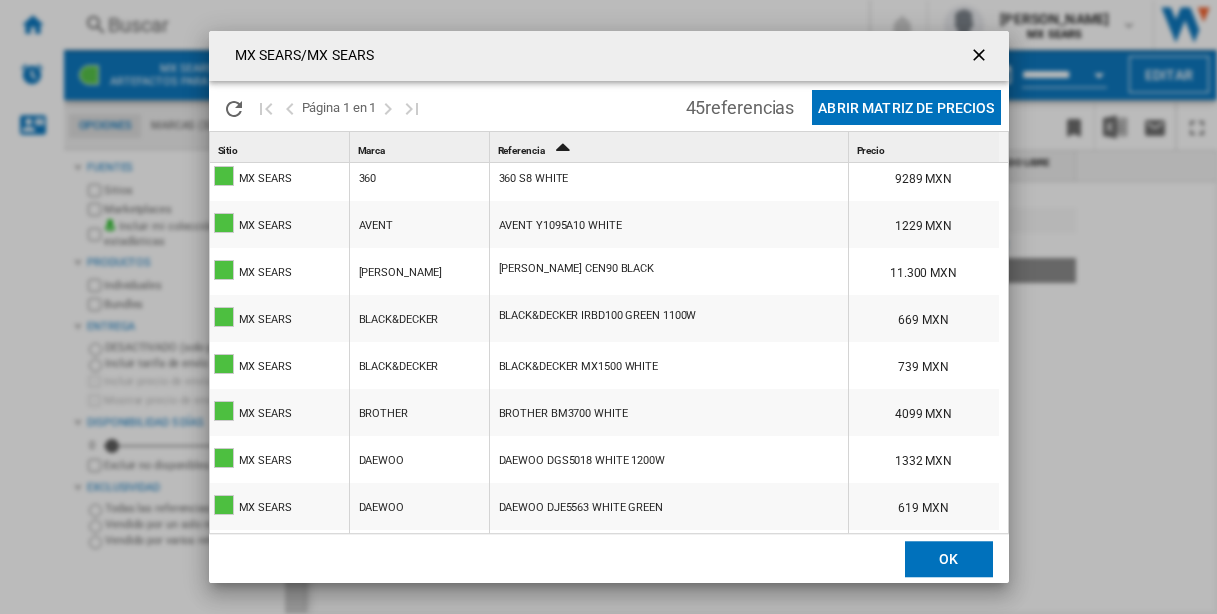 click on "BROTHER BM3700 WHITE" at bounding box center [563, 414] 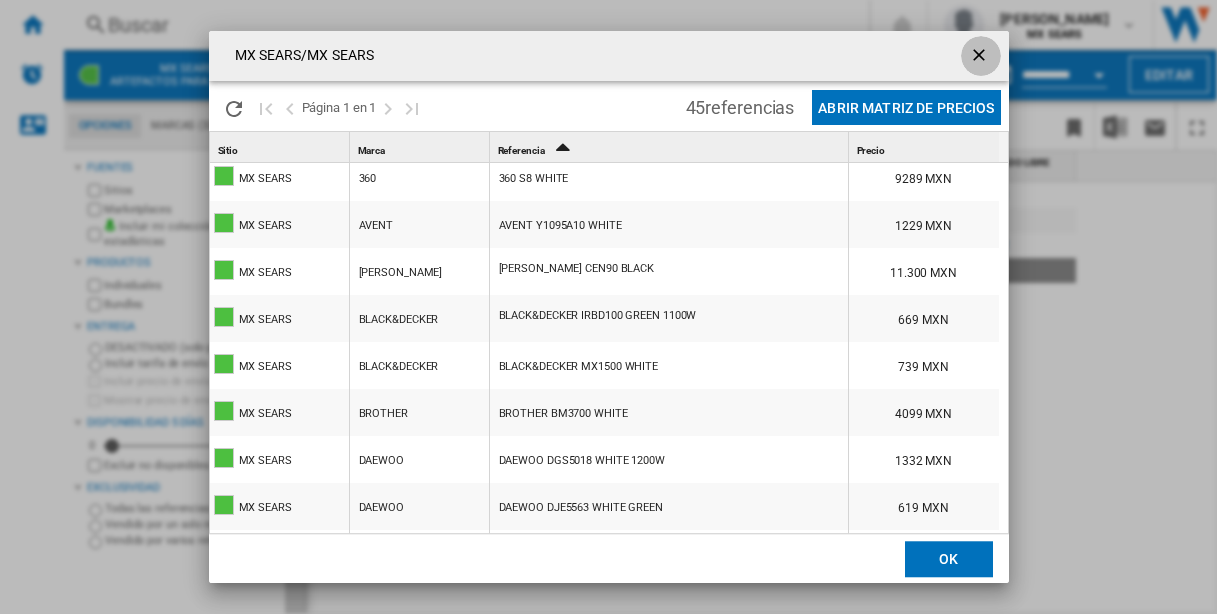 click at bounding box center (981, 57) 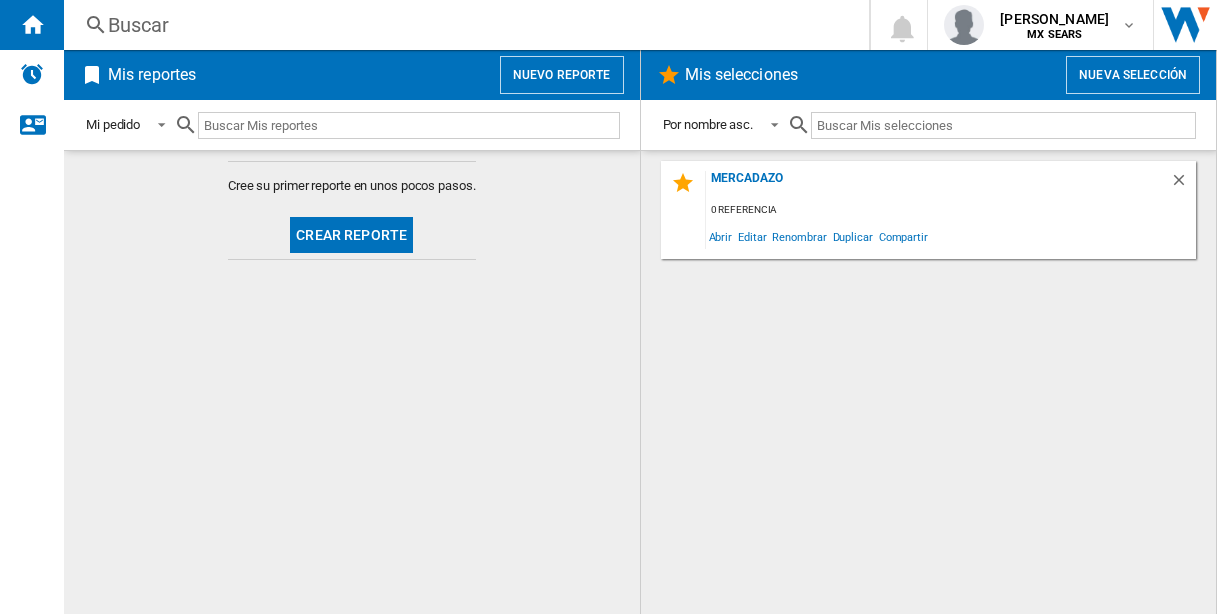click on "Crear reporte" 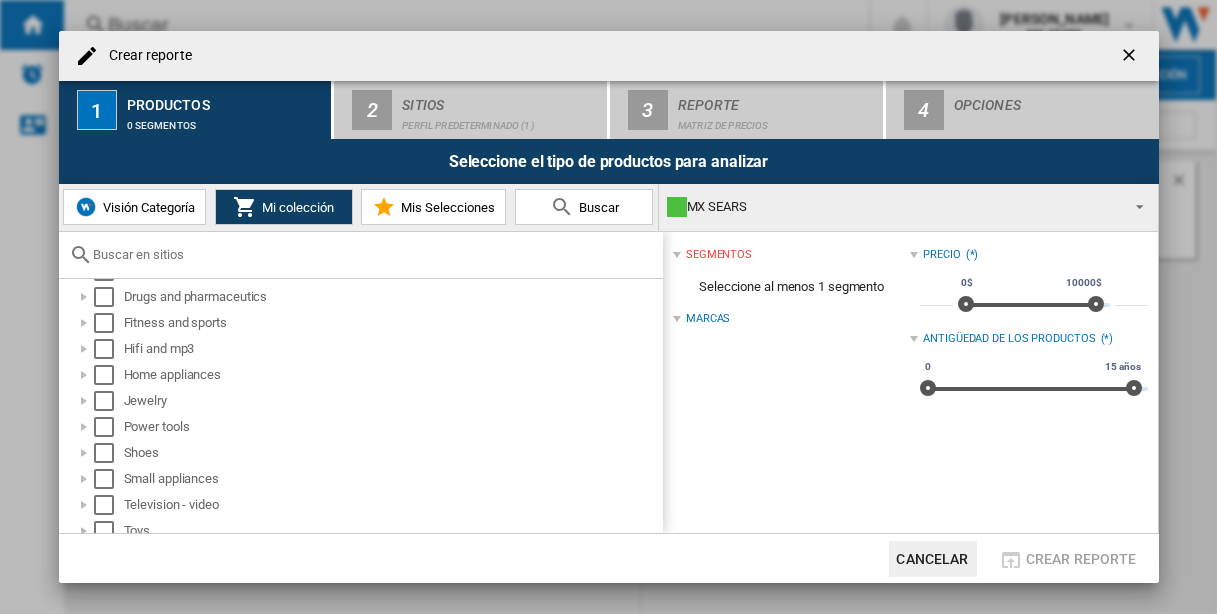 scroll, scrollTop: 164, scrollLeft: 0, axis: vertical 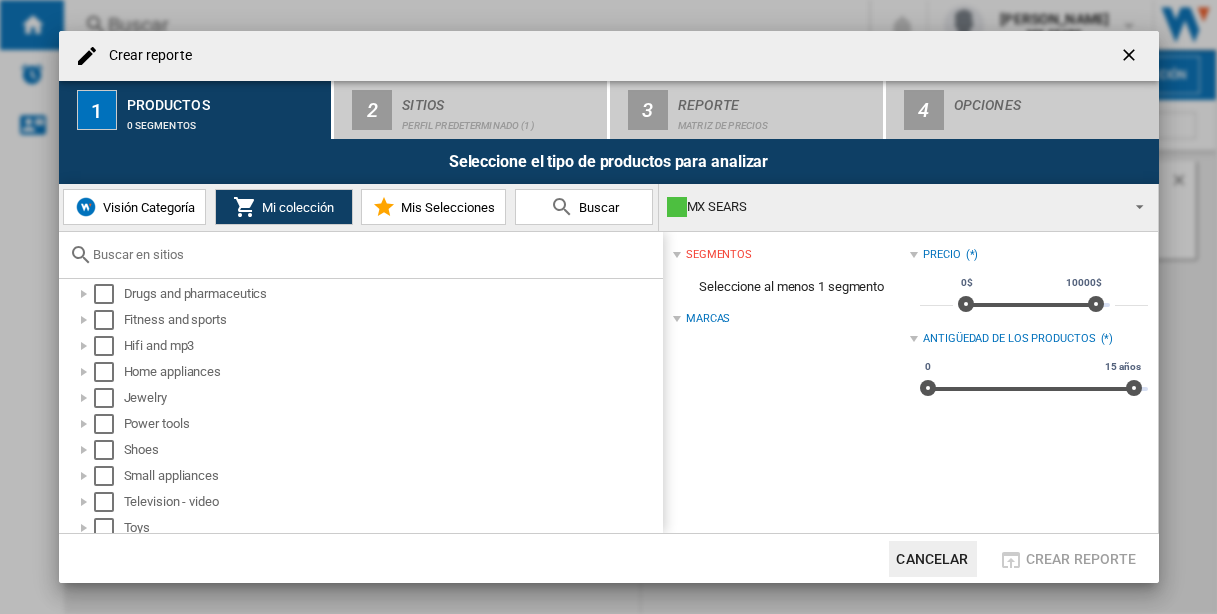 click at bounding box center [373, 254] 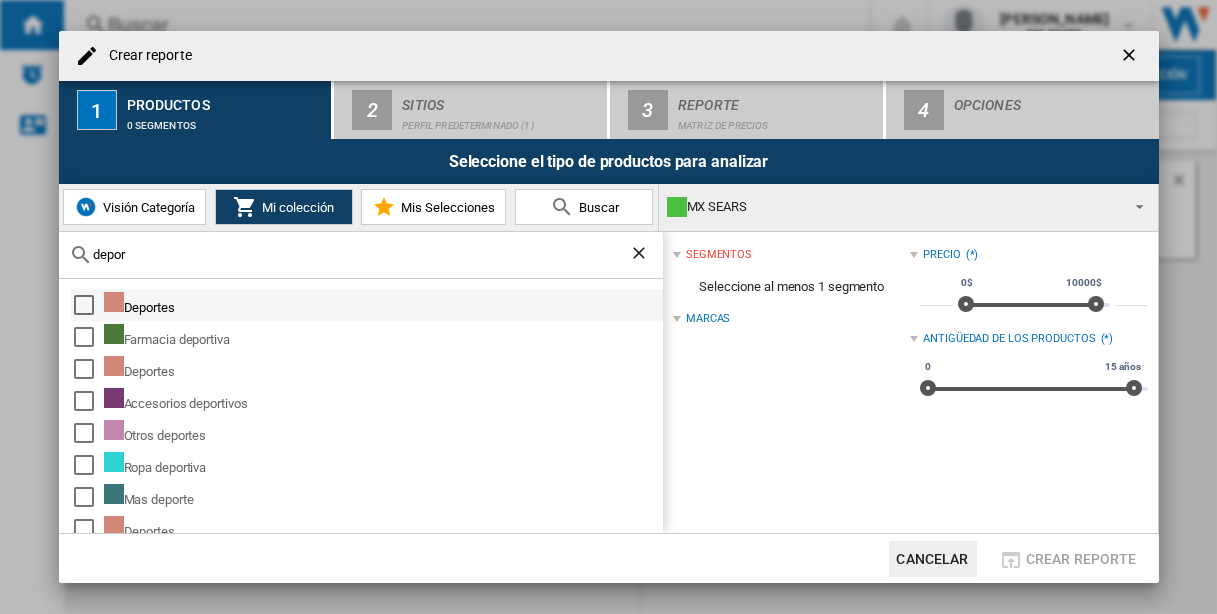 type on "depor" 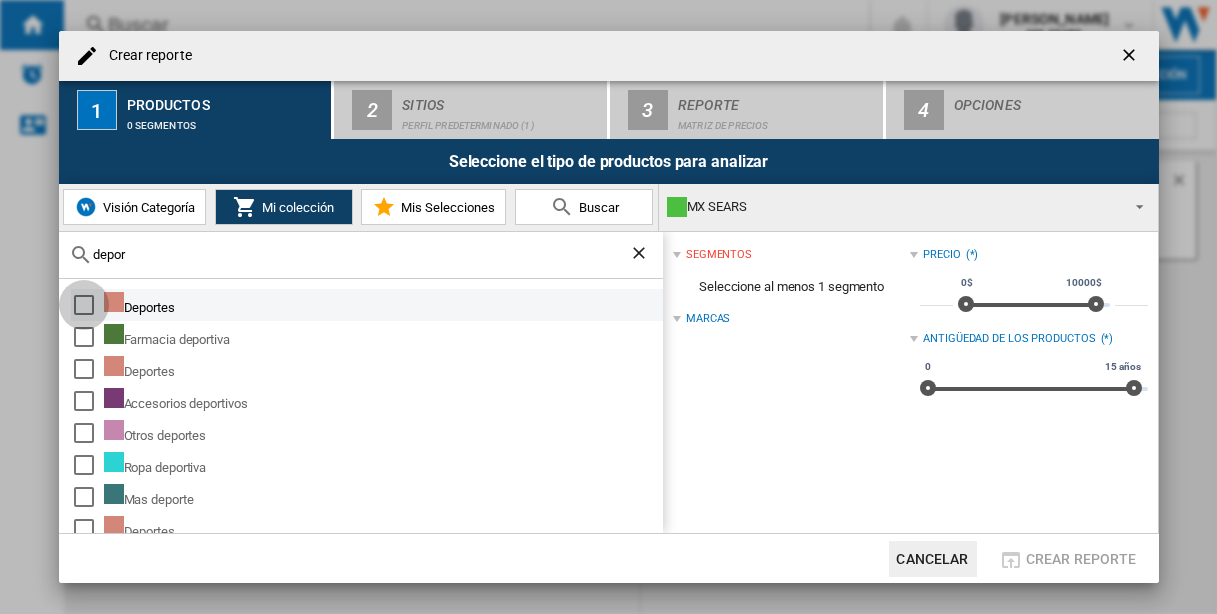 click at bounding box center [84, 305] 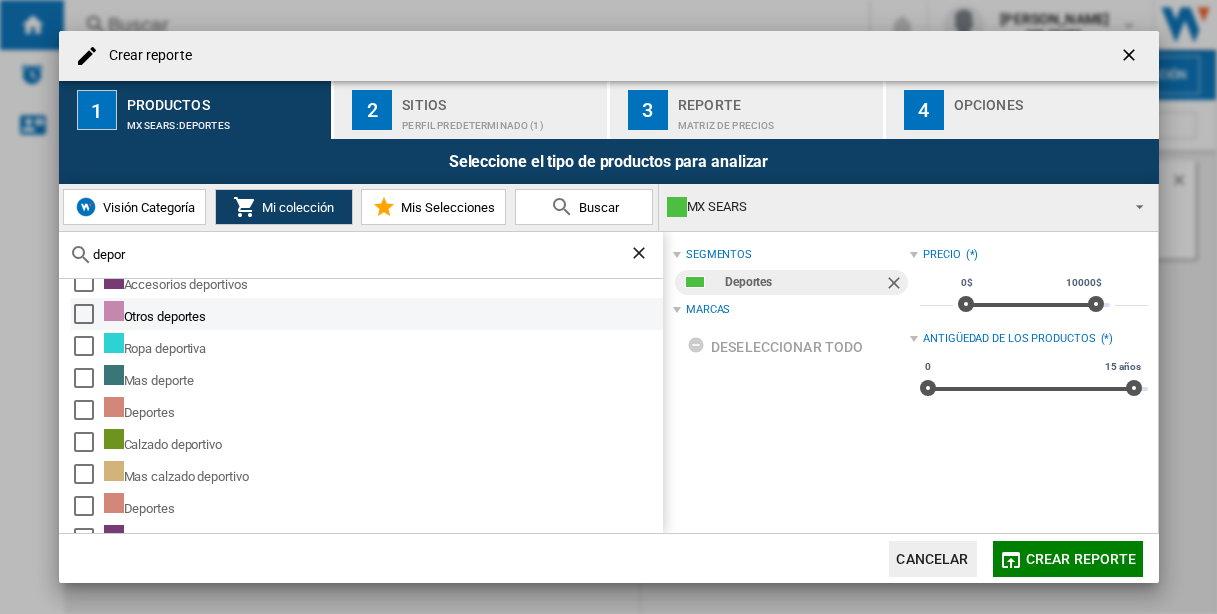 scroll, scrollTop: 127, scrollLeft: 0, axis: vertical 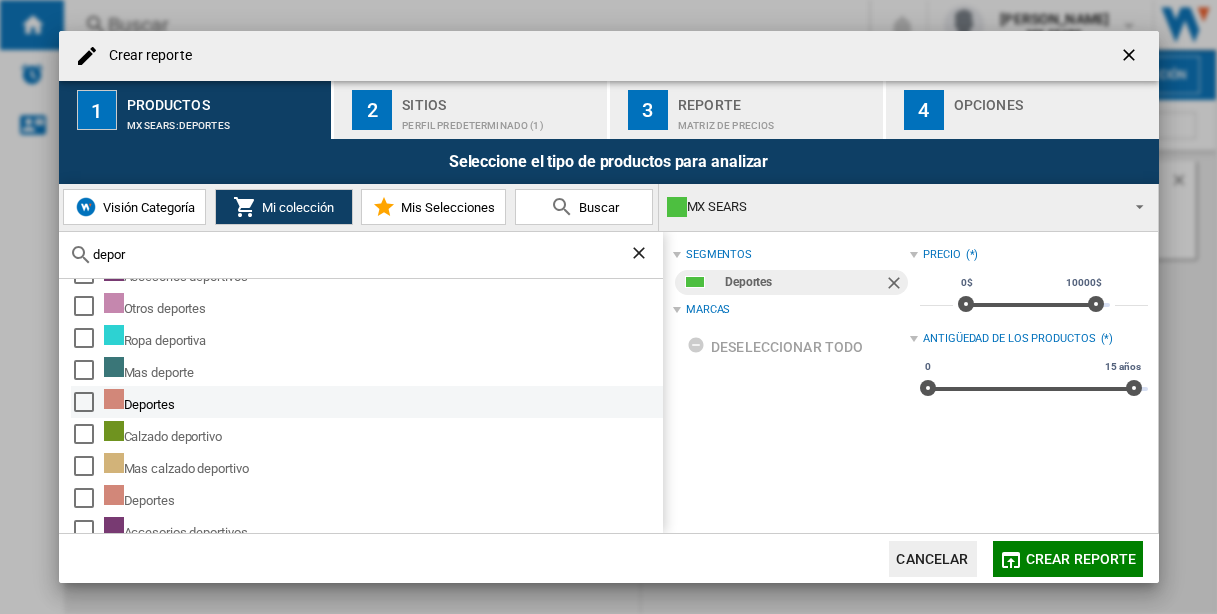 click on "Deportes" at bounding box center [382, 402] 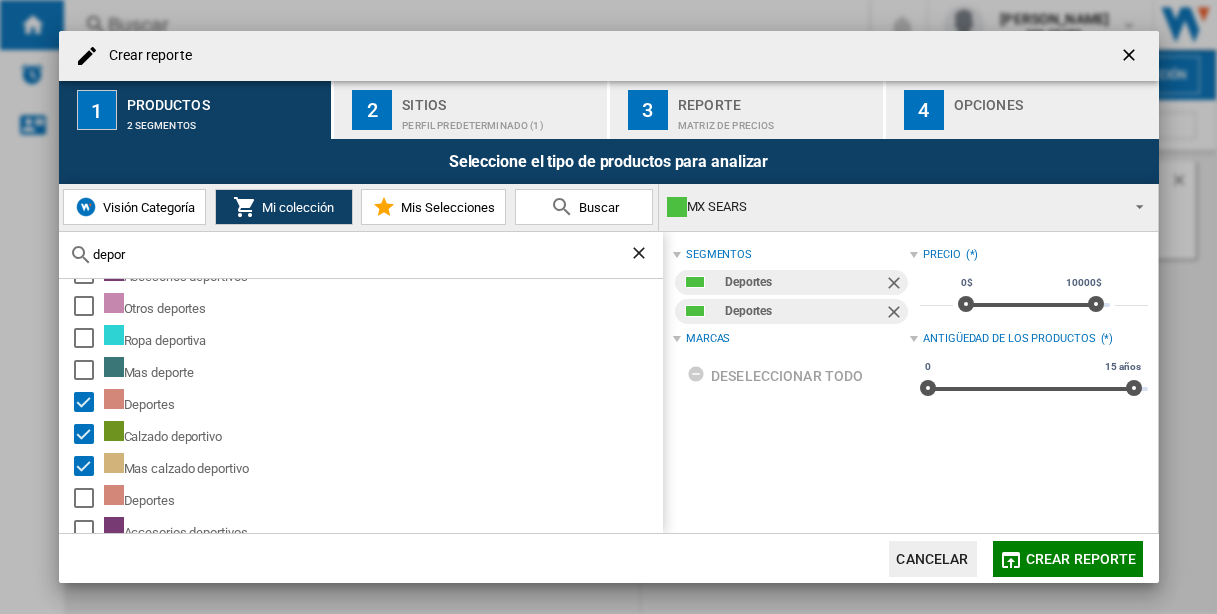 click 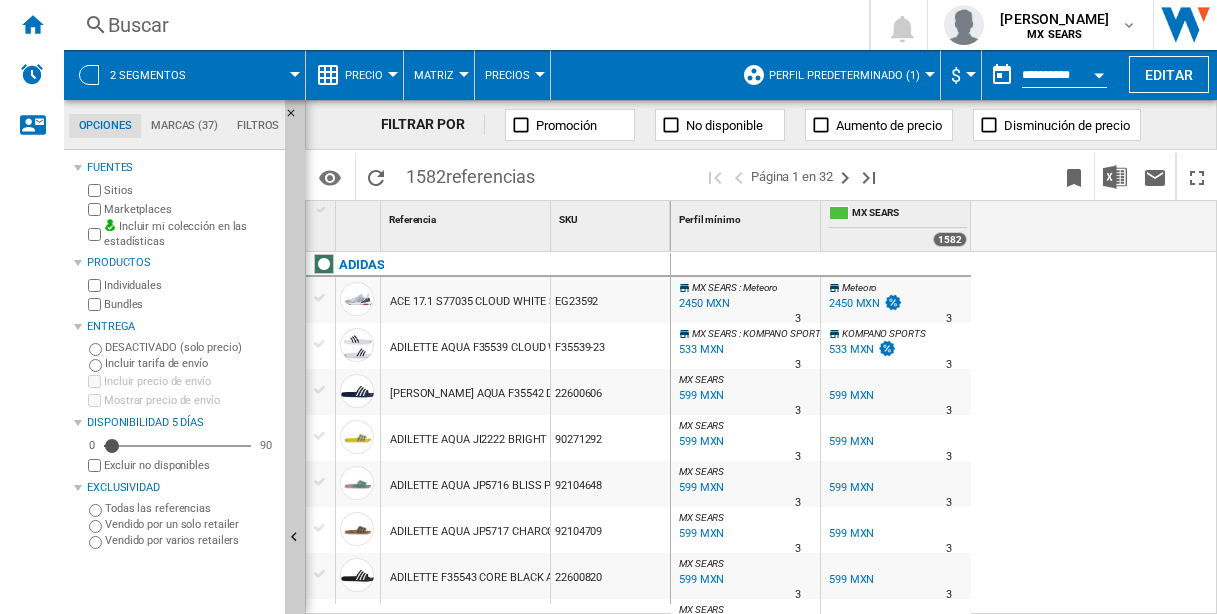 click on "Matriz" at bounding box center (434, 75) 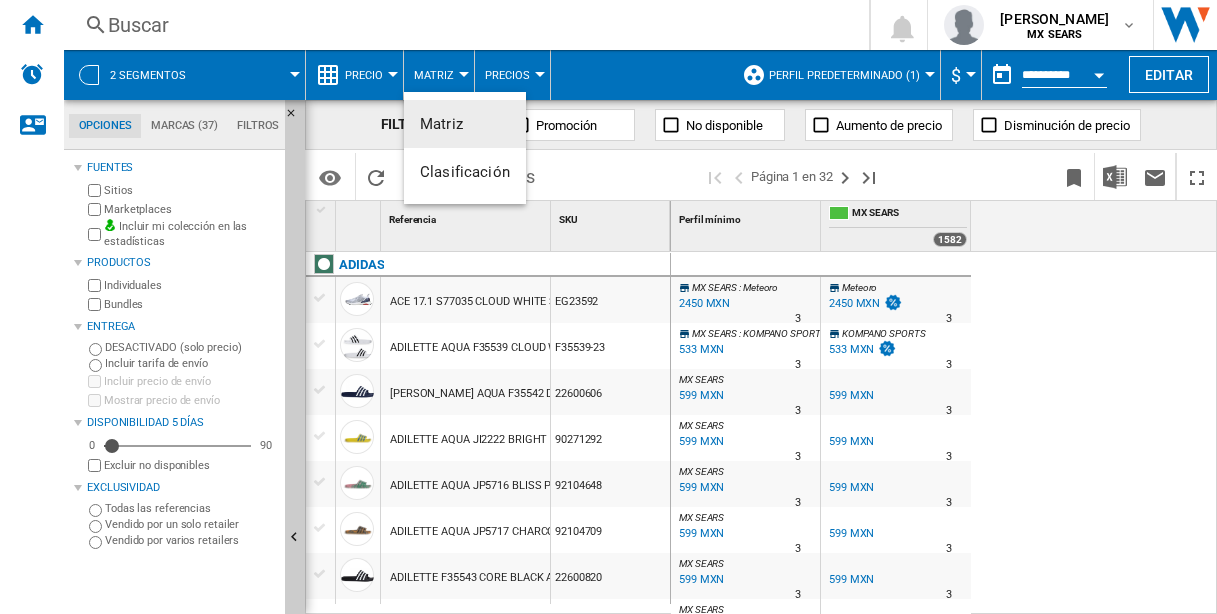 click on "Matriz" at bounding box center [465, 124] 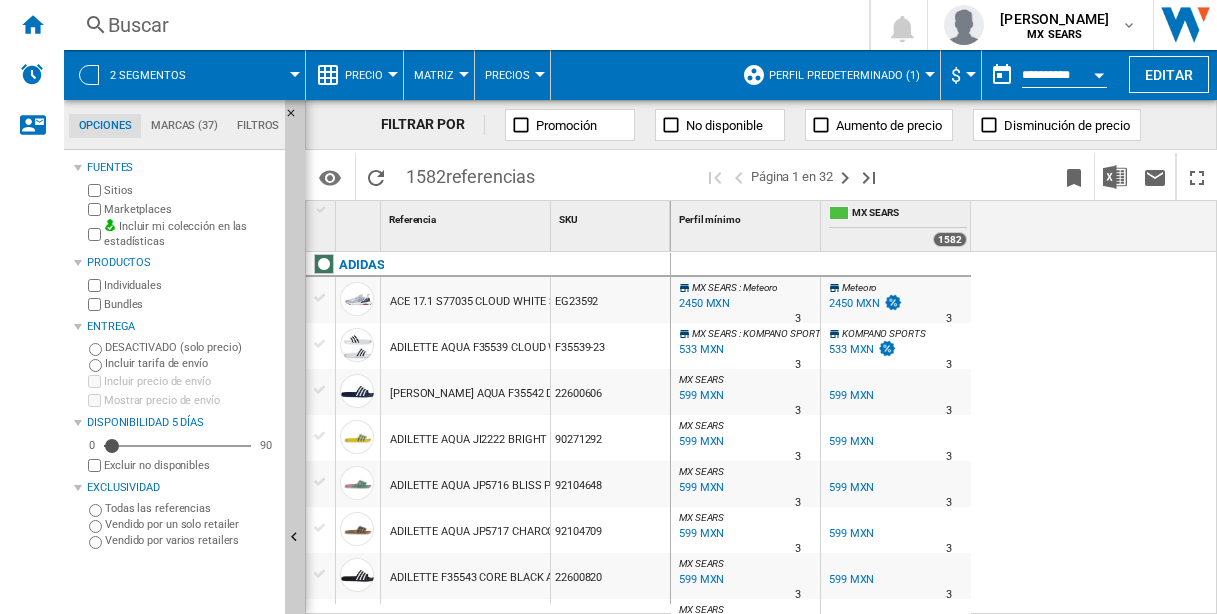scroll, scrollTop: 3, scrollLeft: 0, axis: vertical 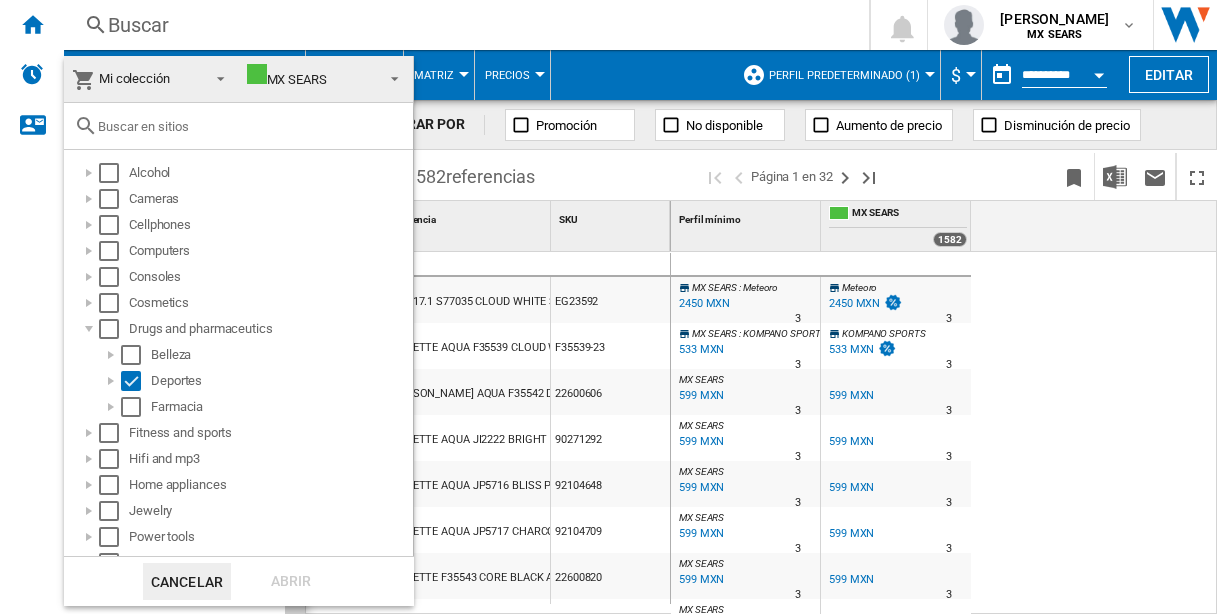 click at bounding box center (608, 307) 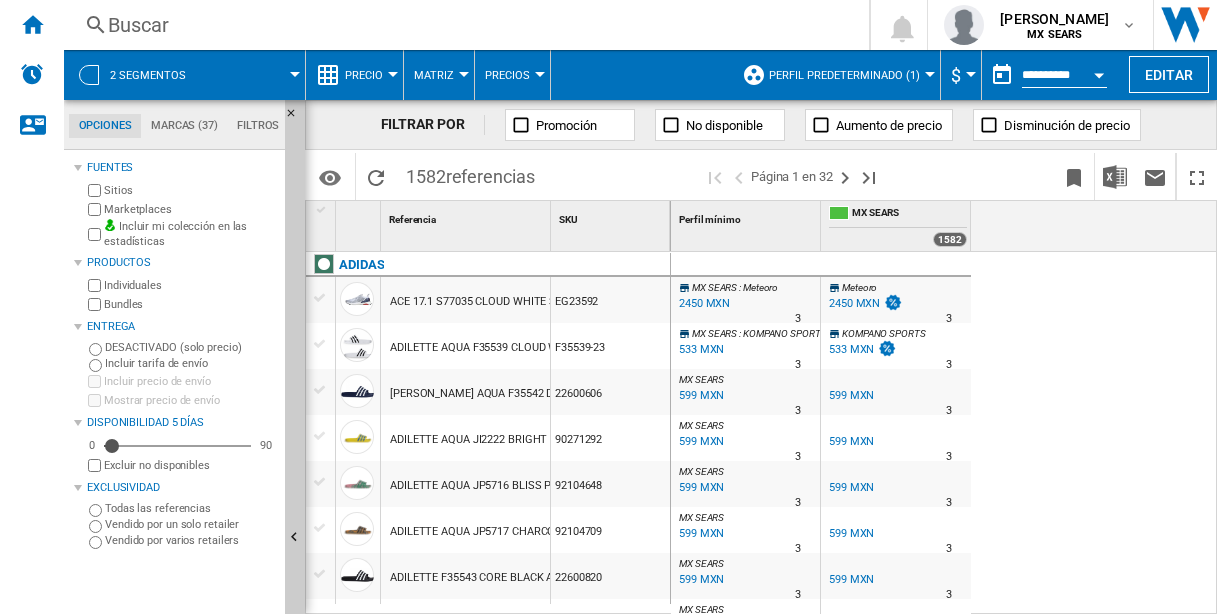 click on "Perfil predeterminado (1)" at bounding box center (844, 75) 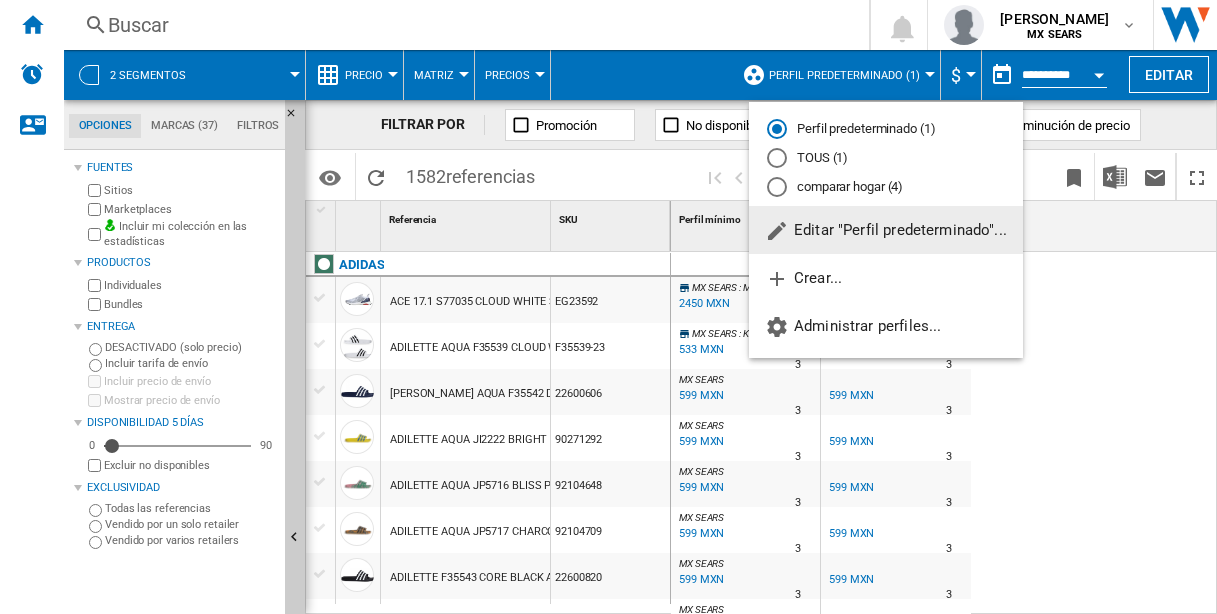 click at bounding box center [777, 187] 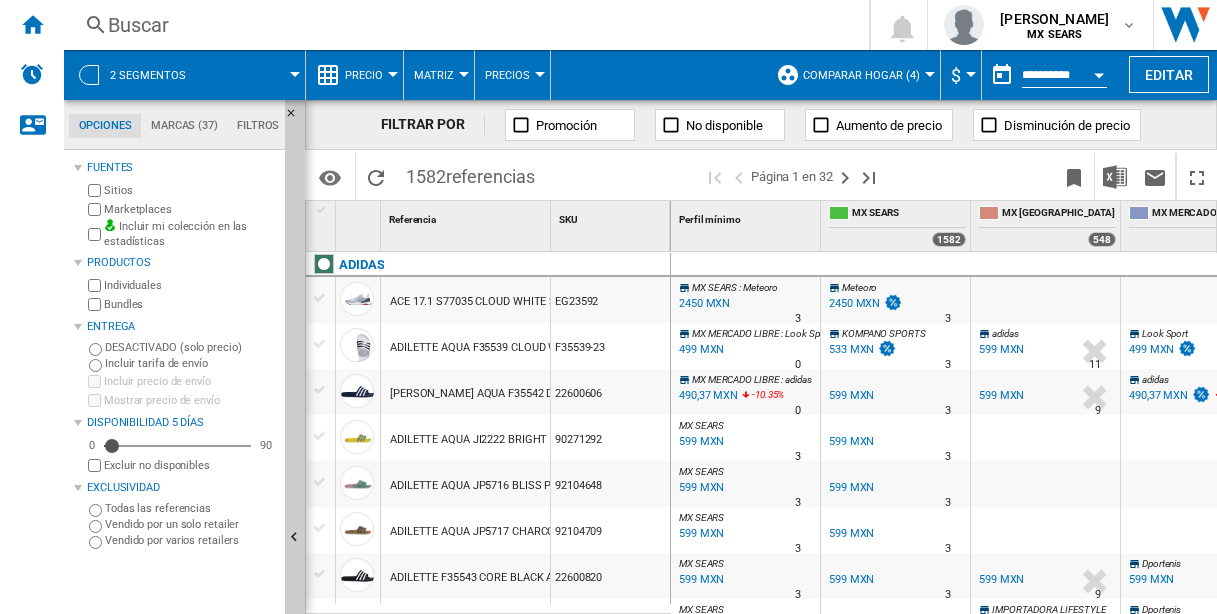 scroll, scrollTop: 3, scrollLeft: 52, axis: both 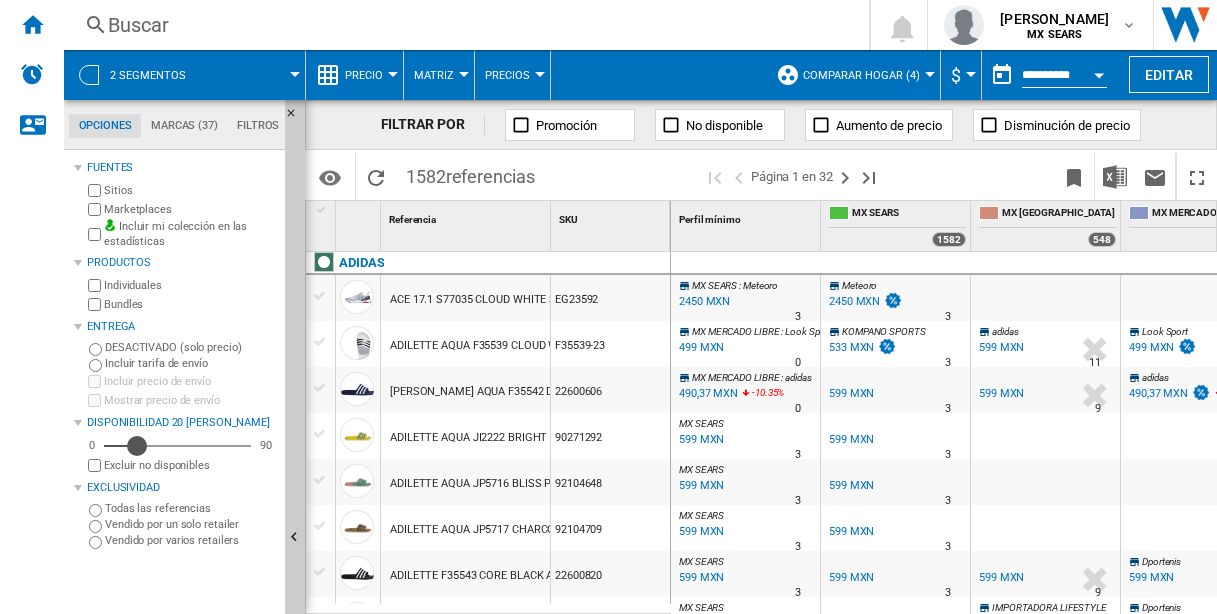 drag, startPoint x: 113, startPoint y: 442, endPoint x: 138, endPoint y: 445, distance: 25.179358 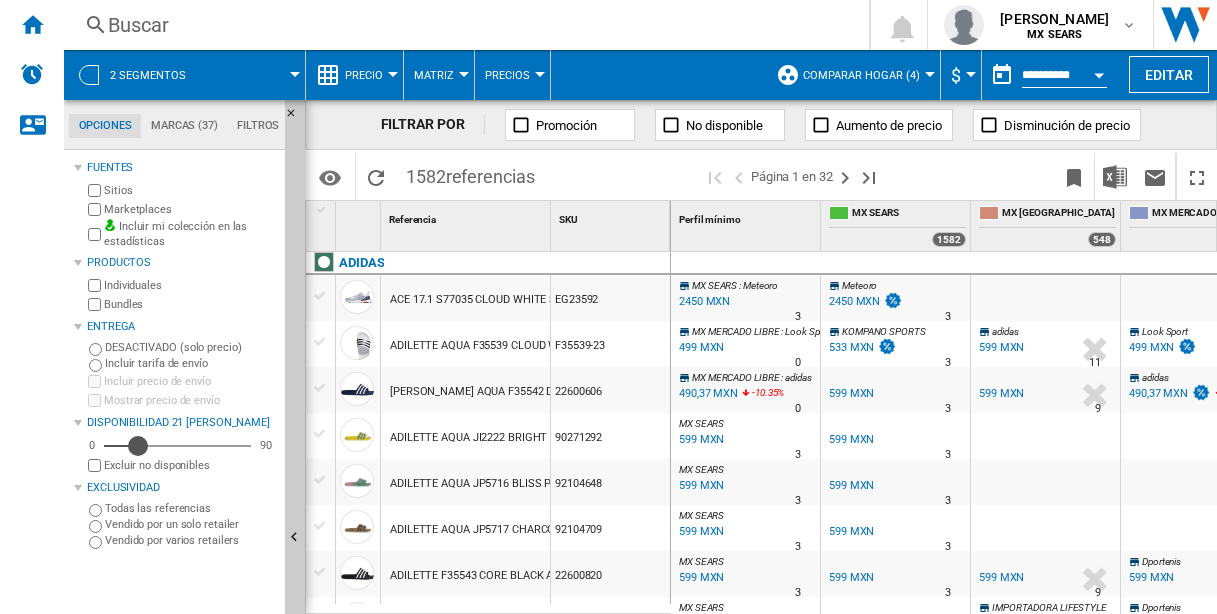 scroll, scrollTop: 209, scrollLeft: 0, axis: vertical 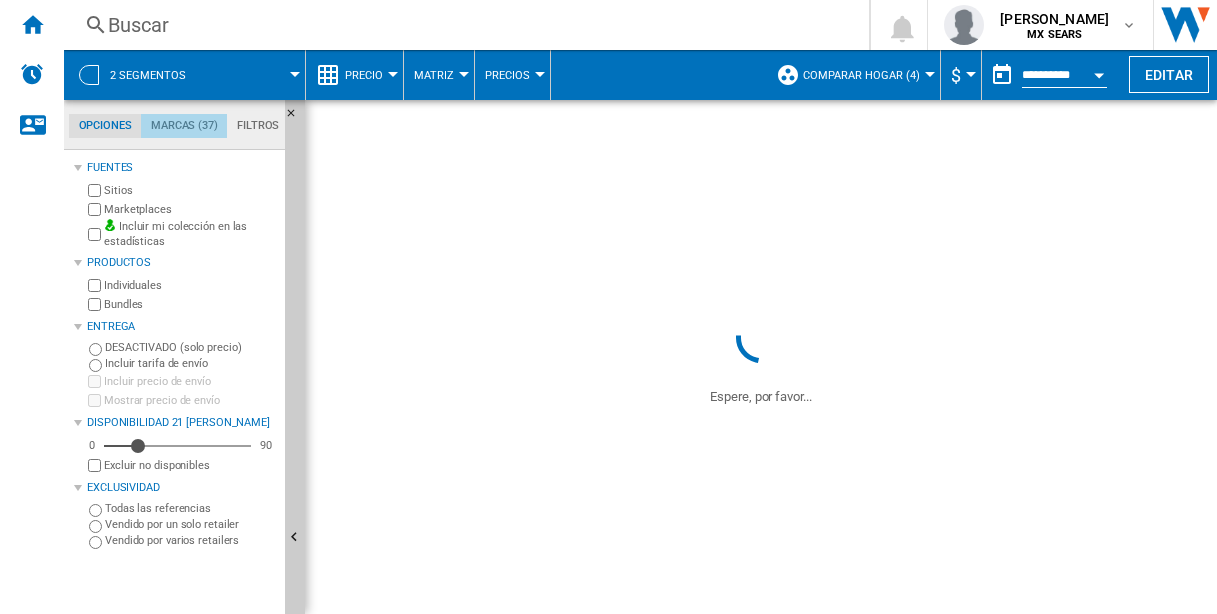 click on "Marcas (37)" 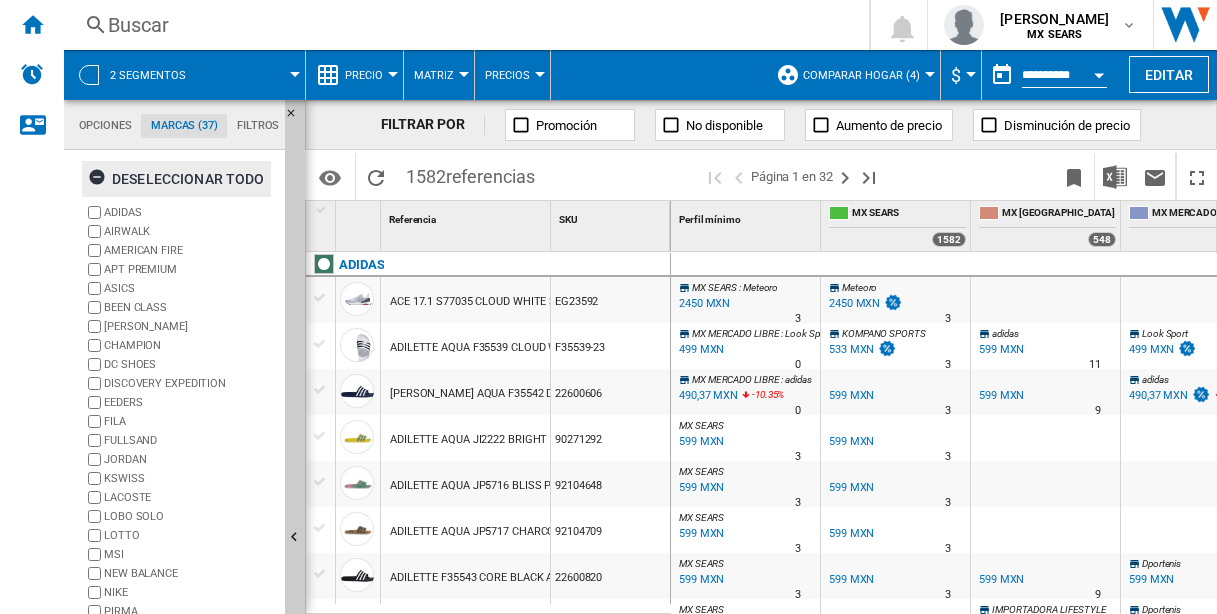 click on "Deseleccionar todo" at bounding box center (176, 179) 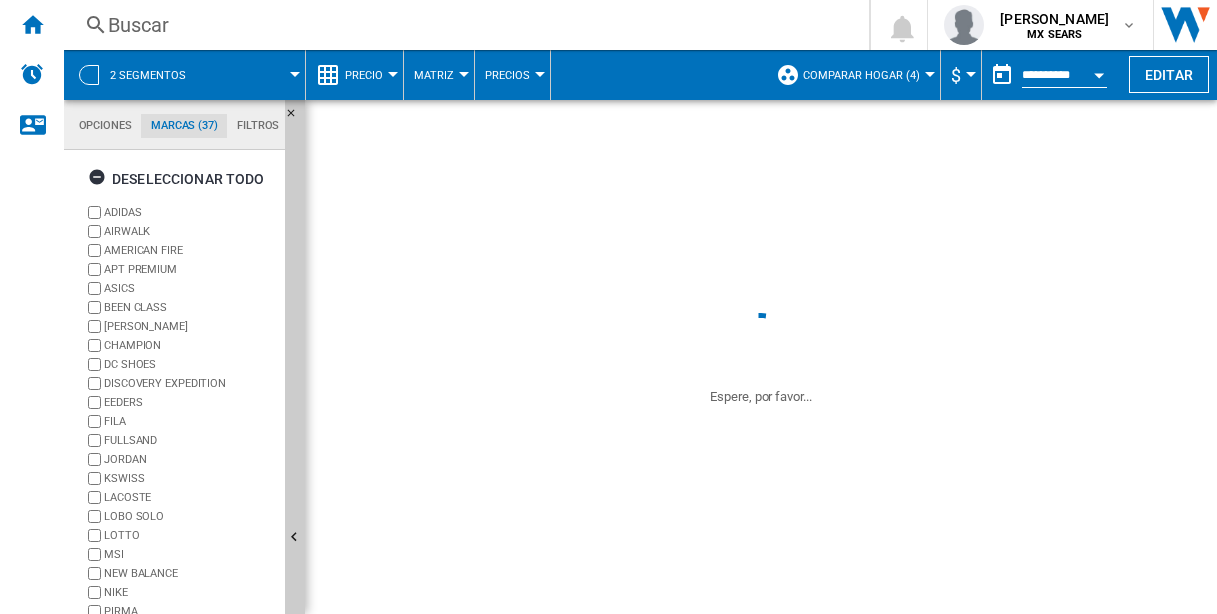 click on "CHAMPION" at bounding box center (190, 345) 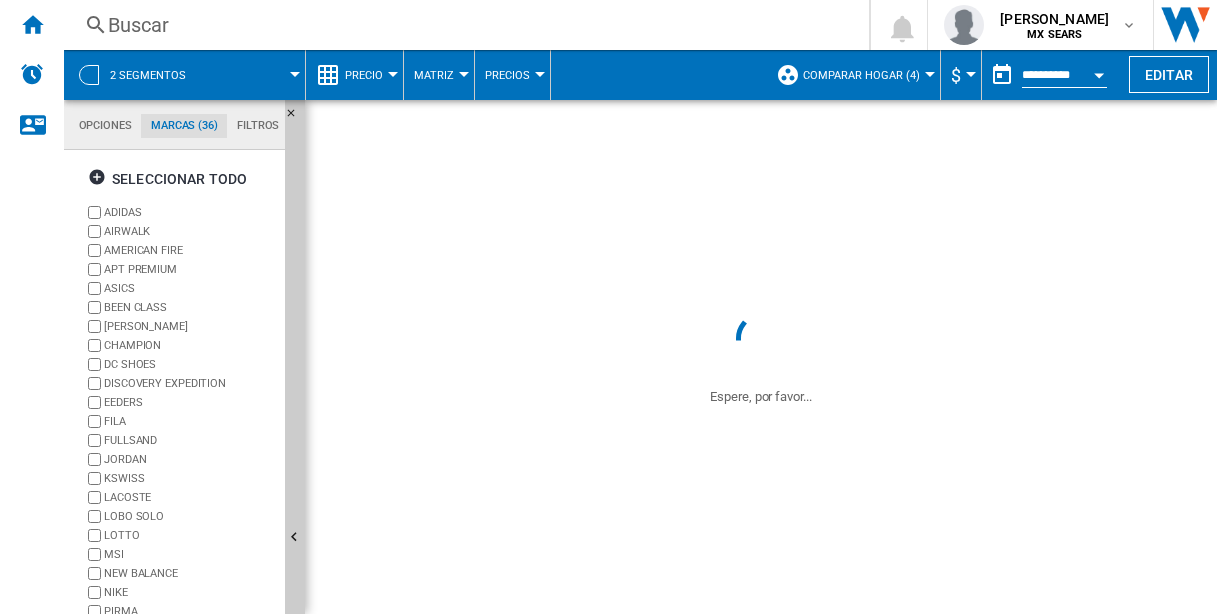 click on "CHAMPION" at bounding box center (190, 345) 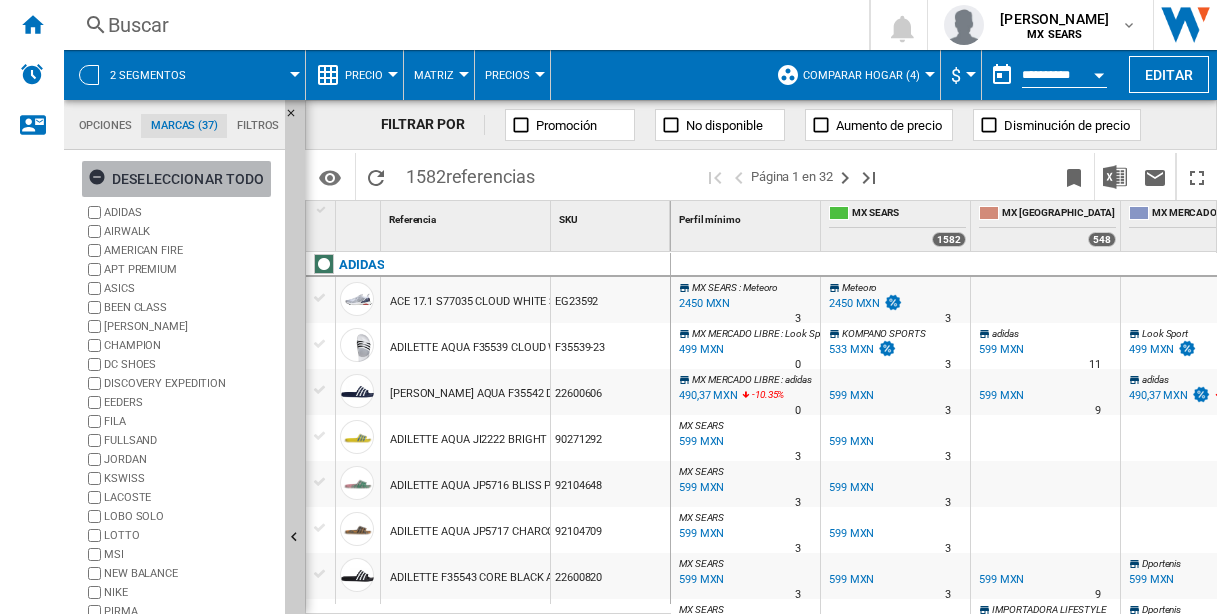 click at bounding box center (100, 180) 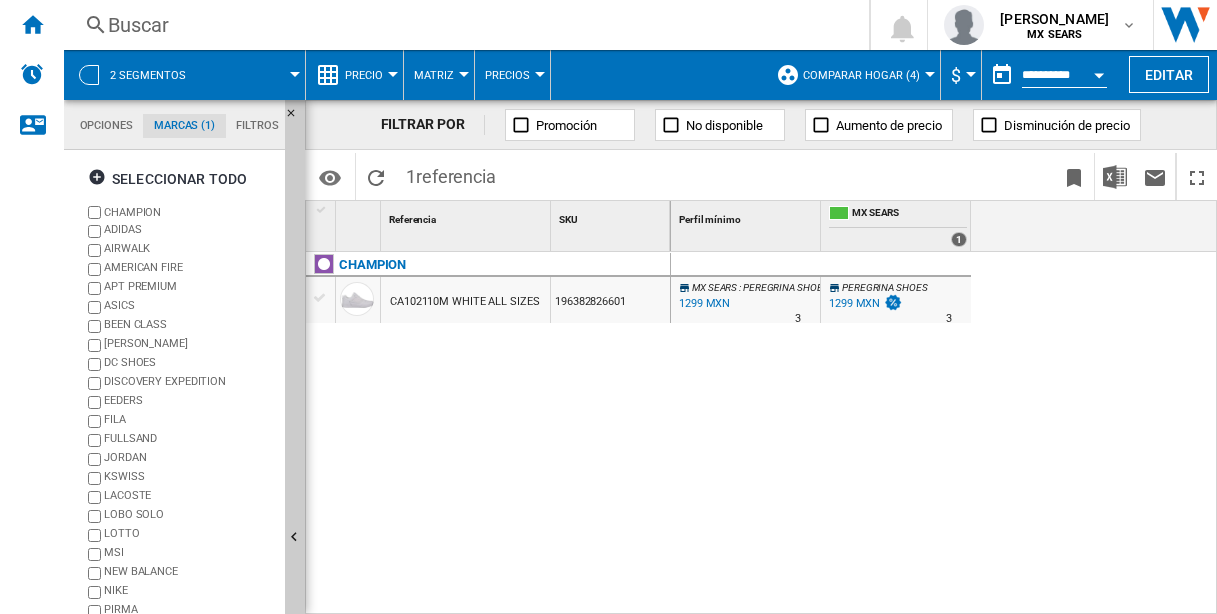 click at bounding box center (821, 125) 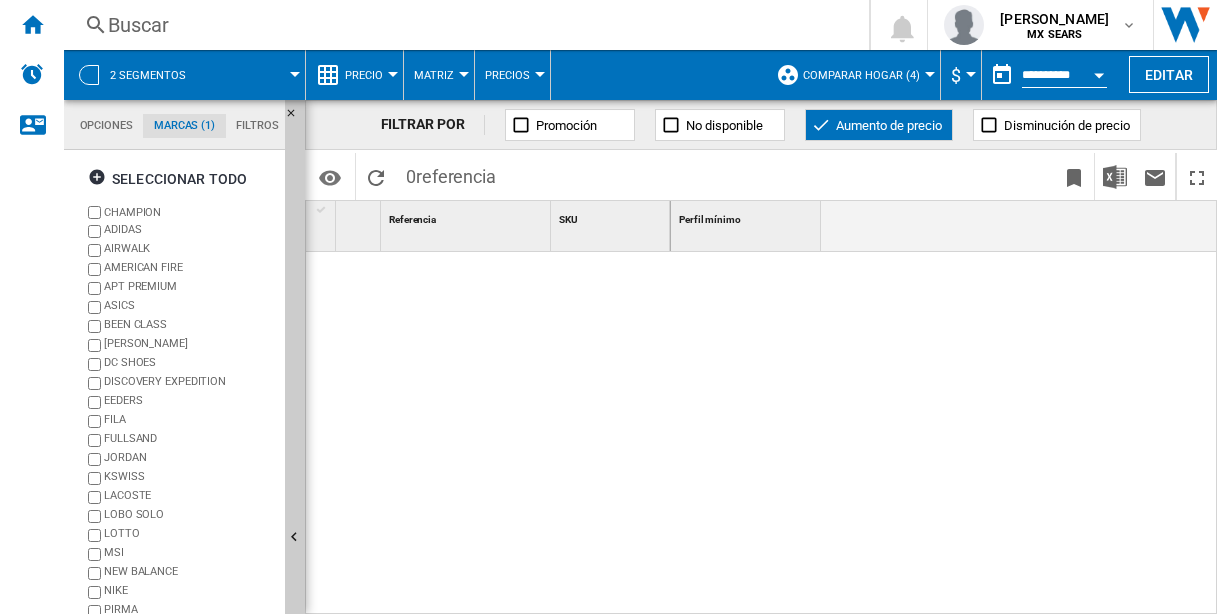 click on "AMERICAN FIRE" at bounding box center [190, 269] 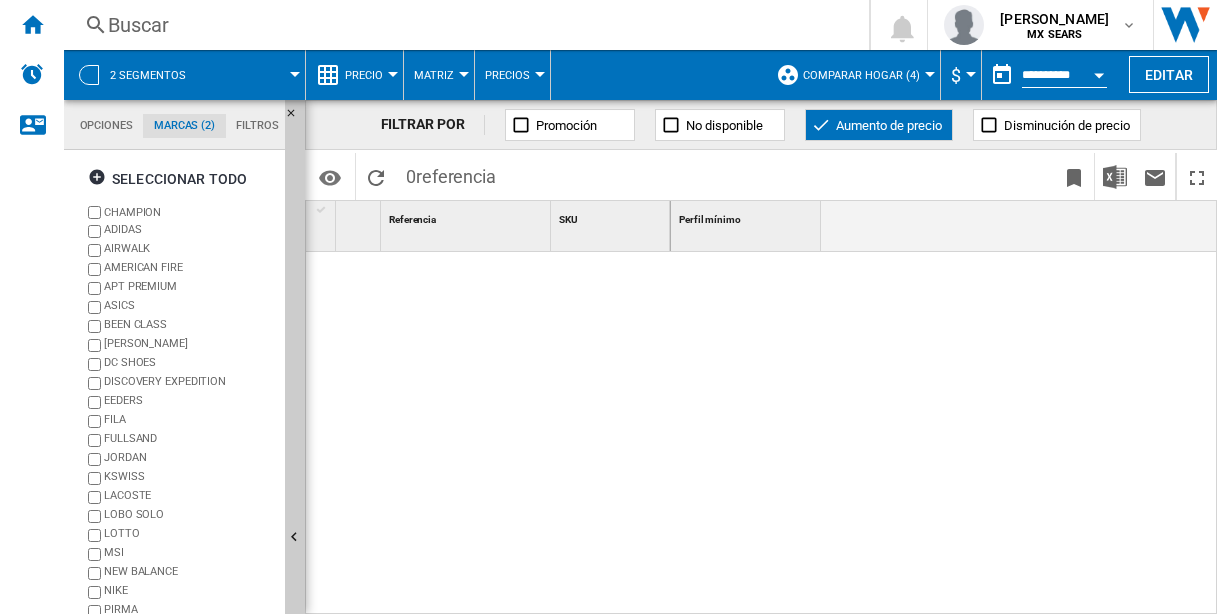 click on "ADIDAS" at bounding box center (190, 231) 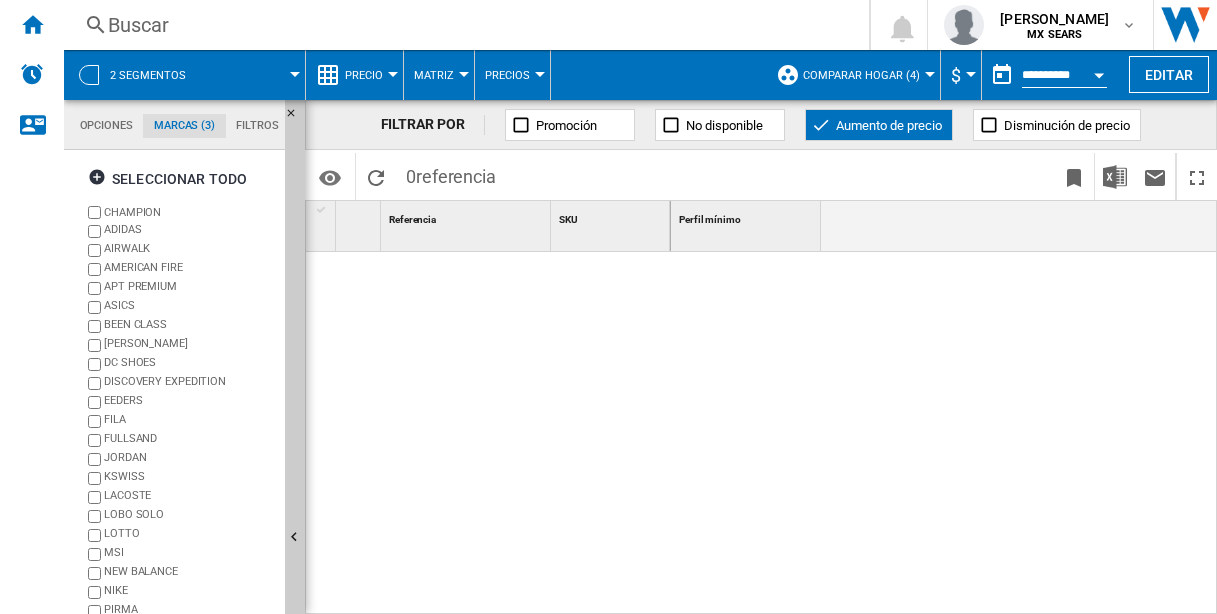 click on "BEEN CLASS" at bounding box center (190, 326) 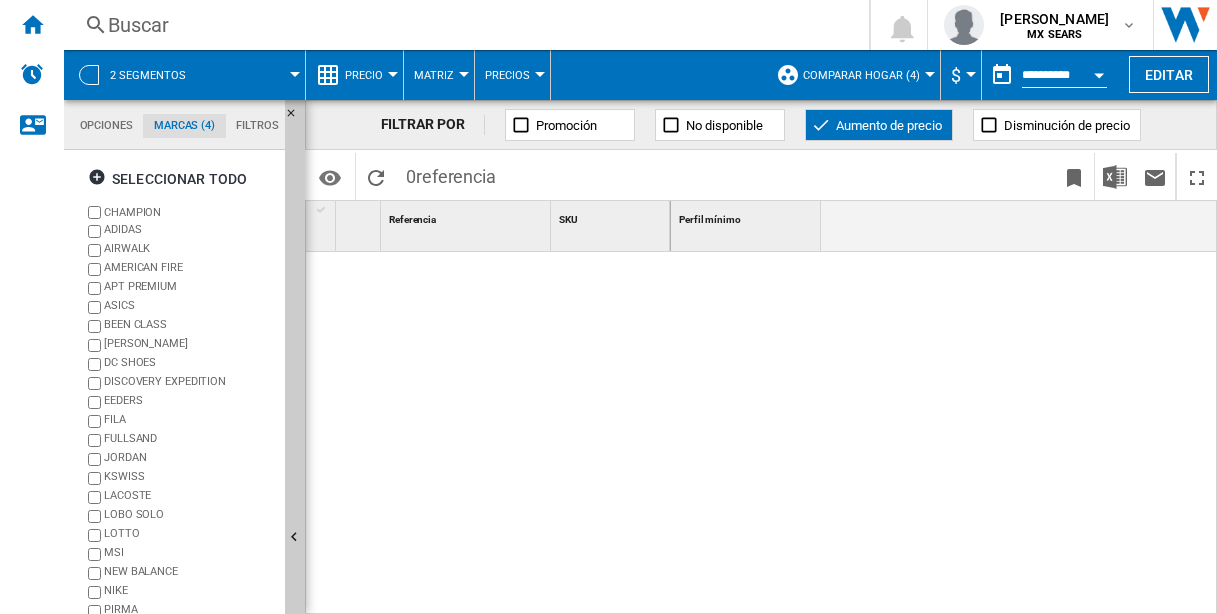 click at bounding box center (821, 125) 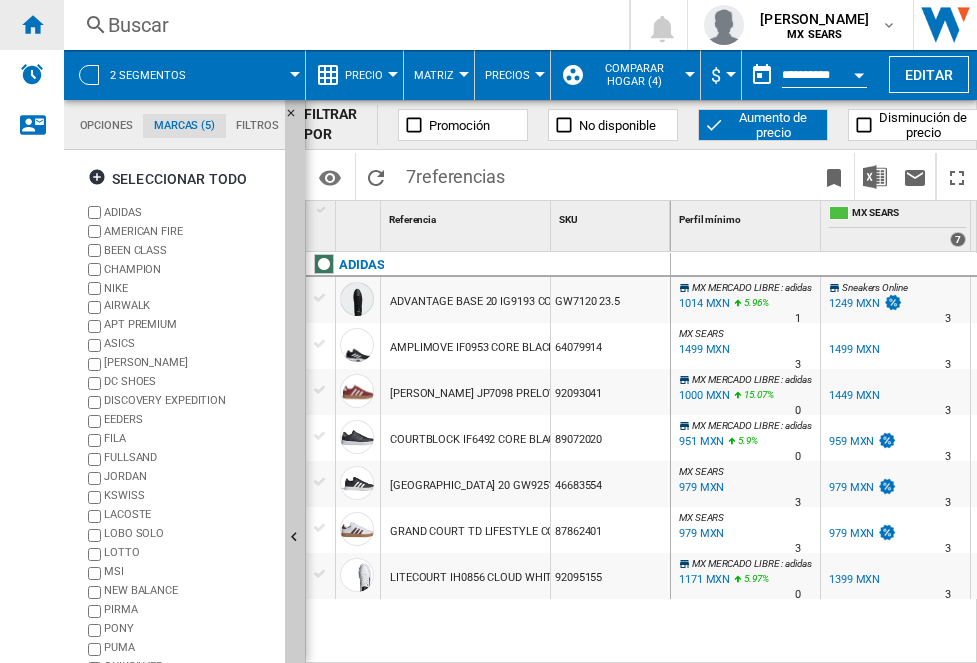 click at bounding box center (32, 24) 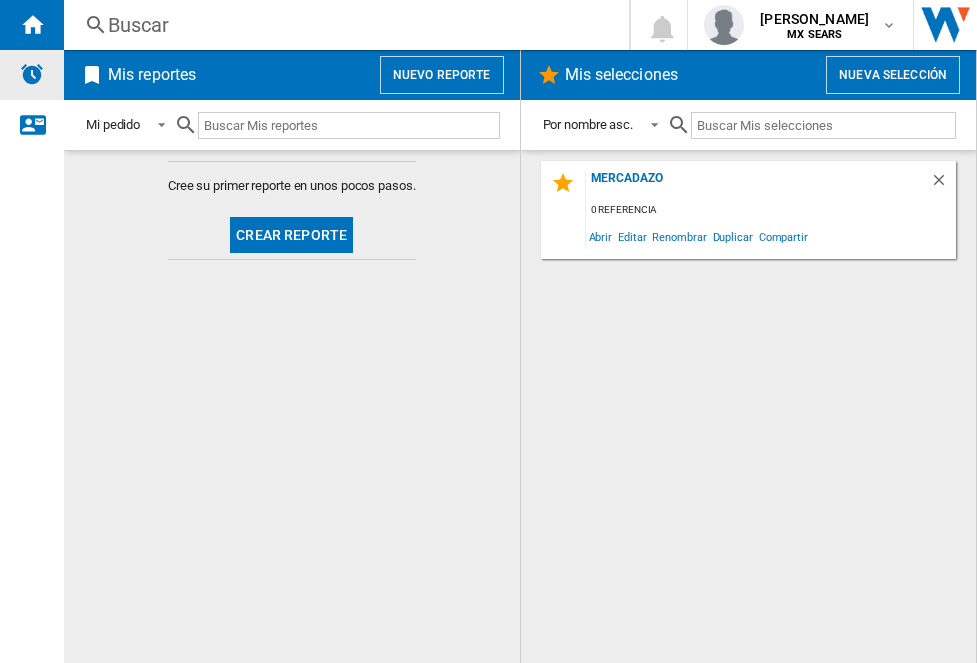 click at bounding box center [32, 74] 